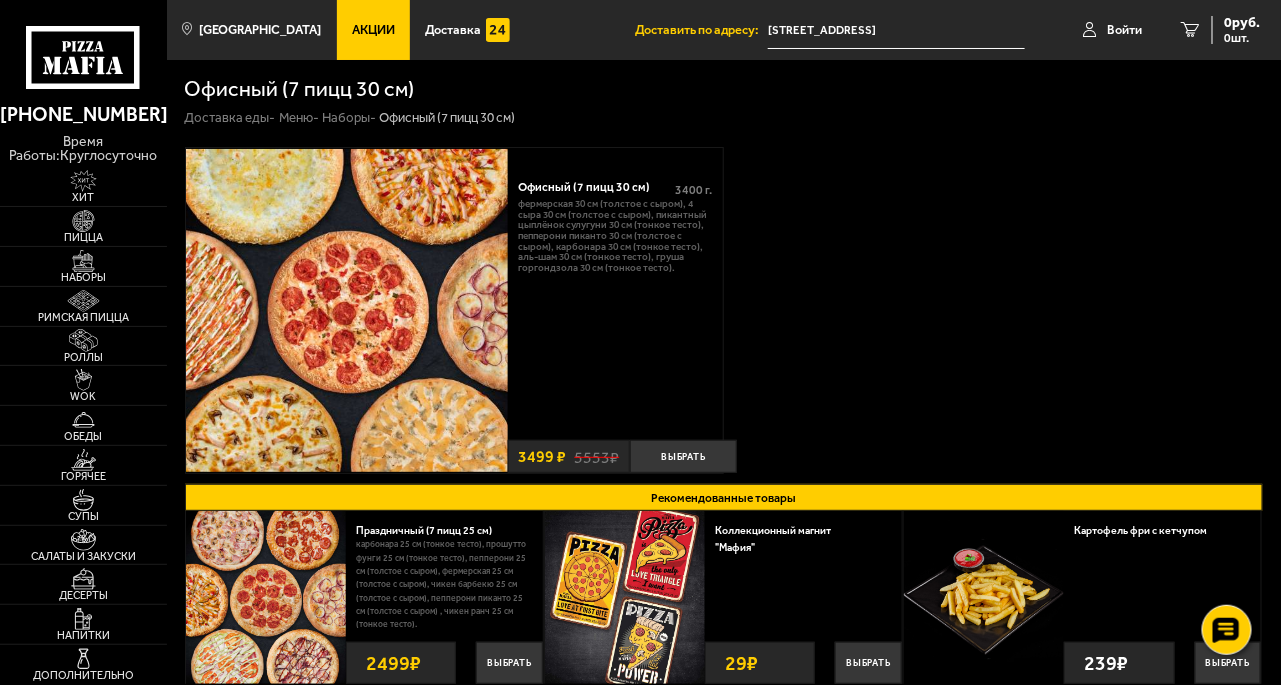 scroll, scrollTop: 0, scrollLeft: 0, axis: both 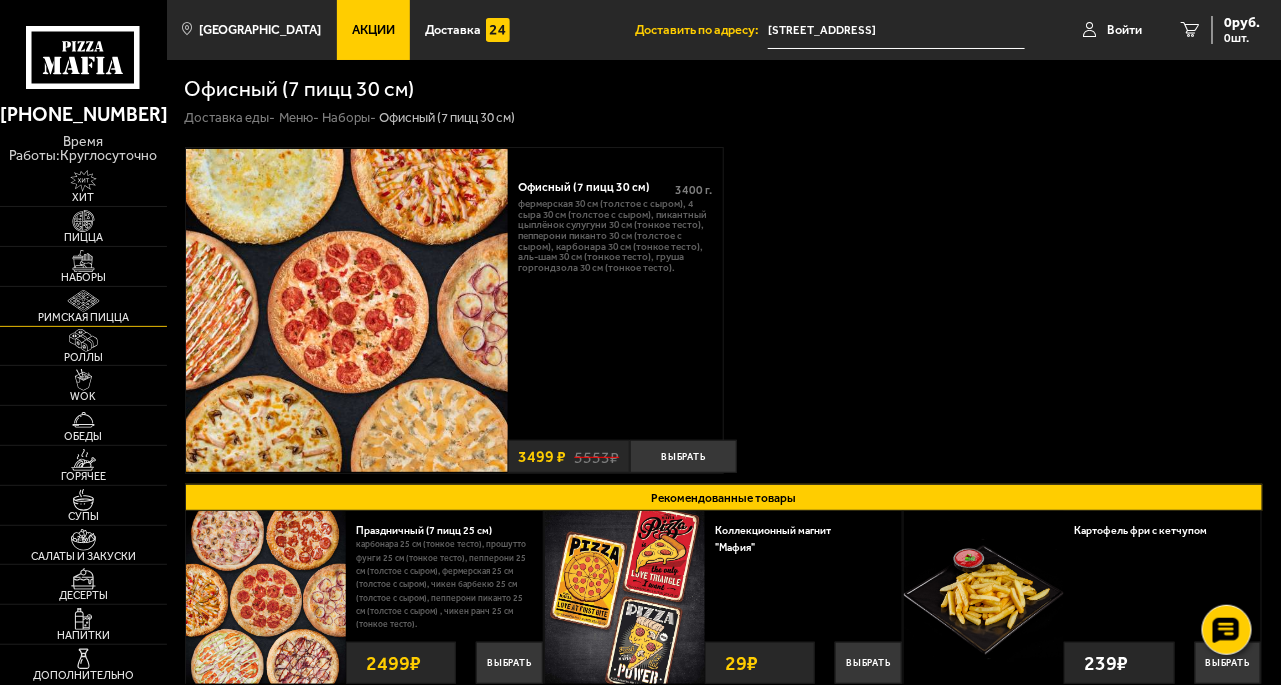 click at bounding box center (83, 301) 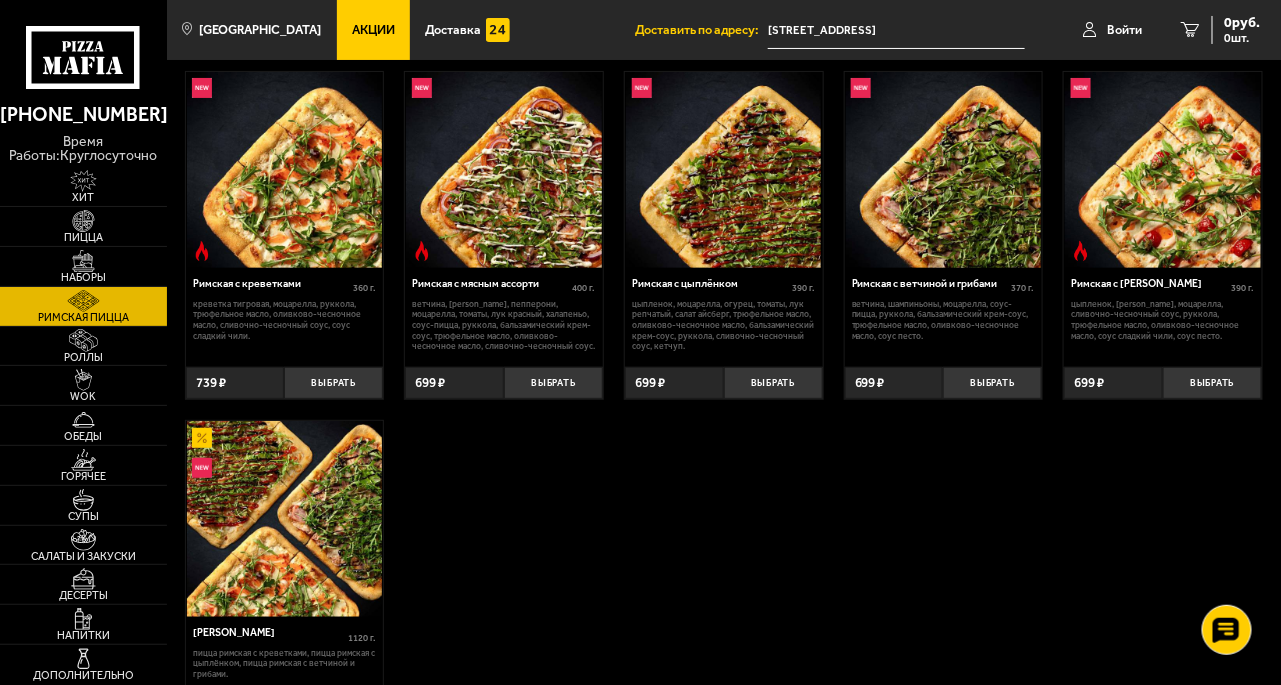 scroll, scrollTop: 230, scrollLeft: 0, axis: vertical 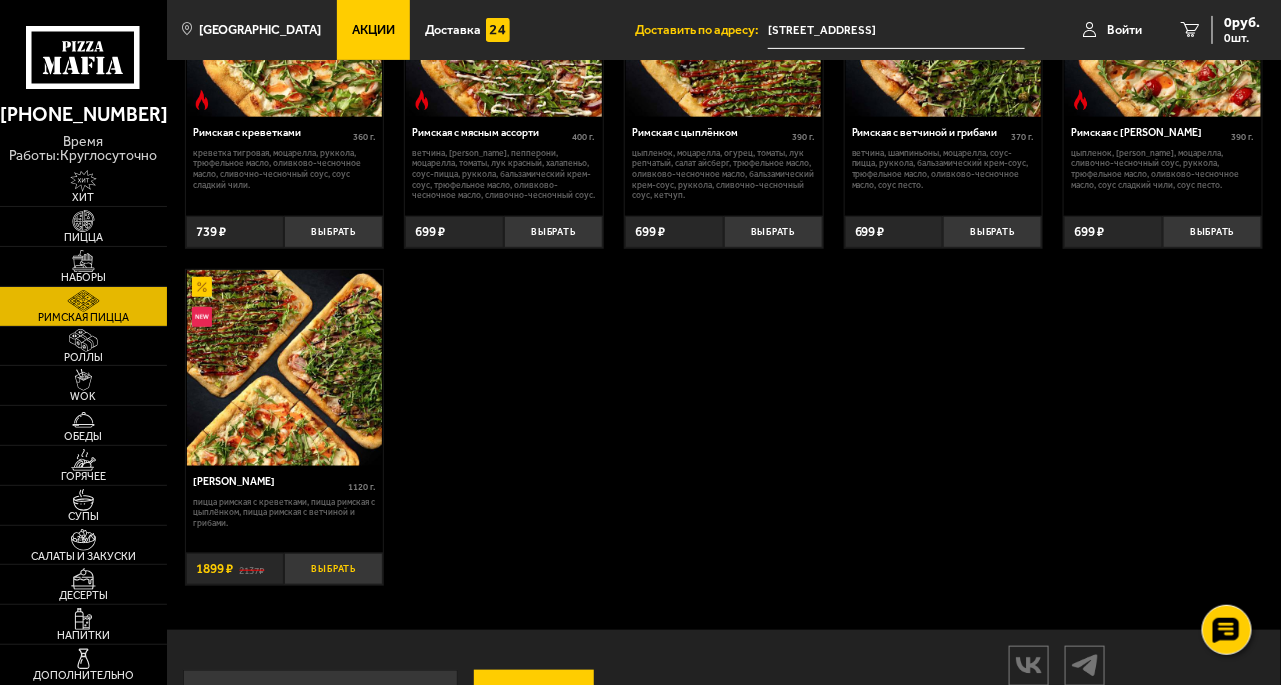 click on "Выбрать" at bounding box center (333, 569) 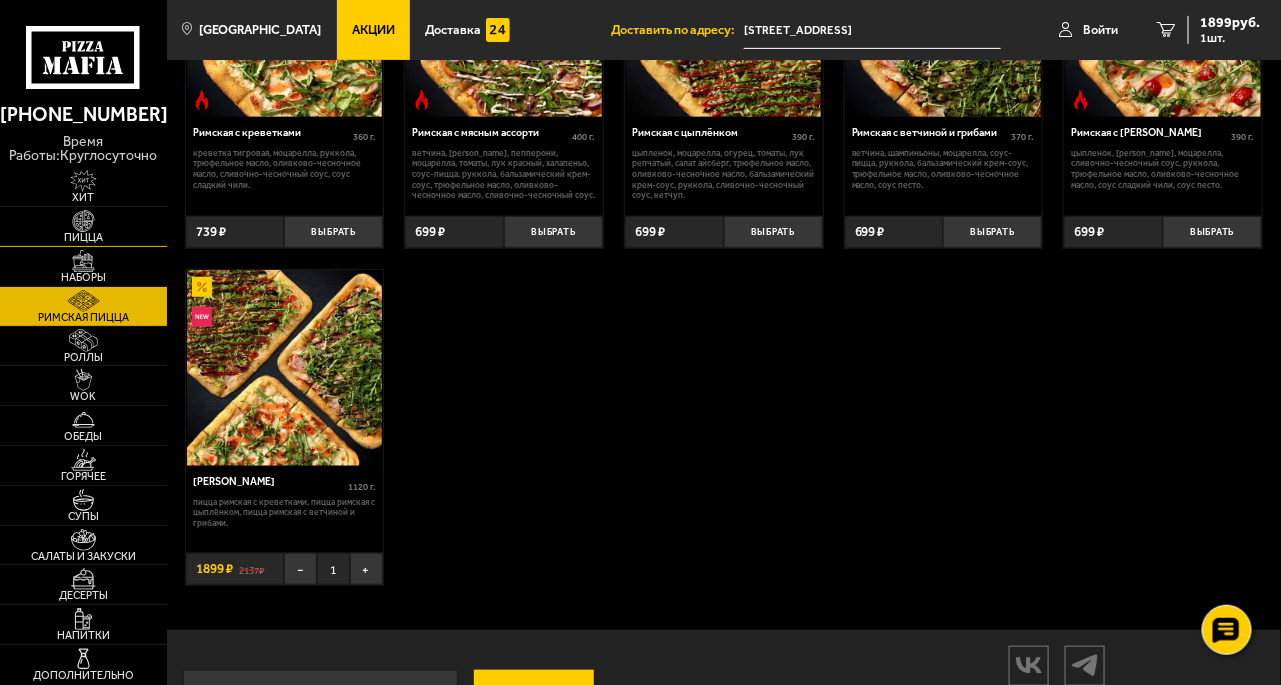 click on "Пицца" at bounding box center [83, 237] 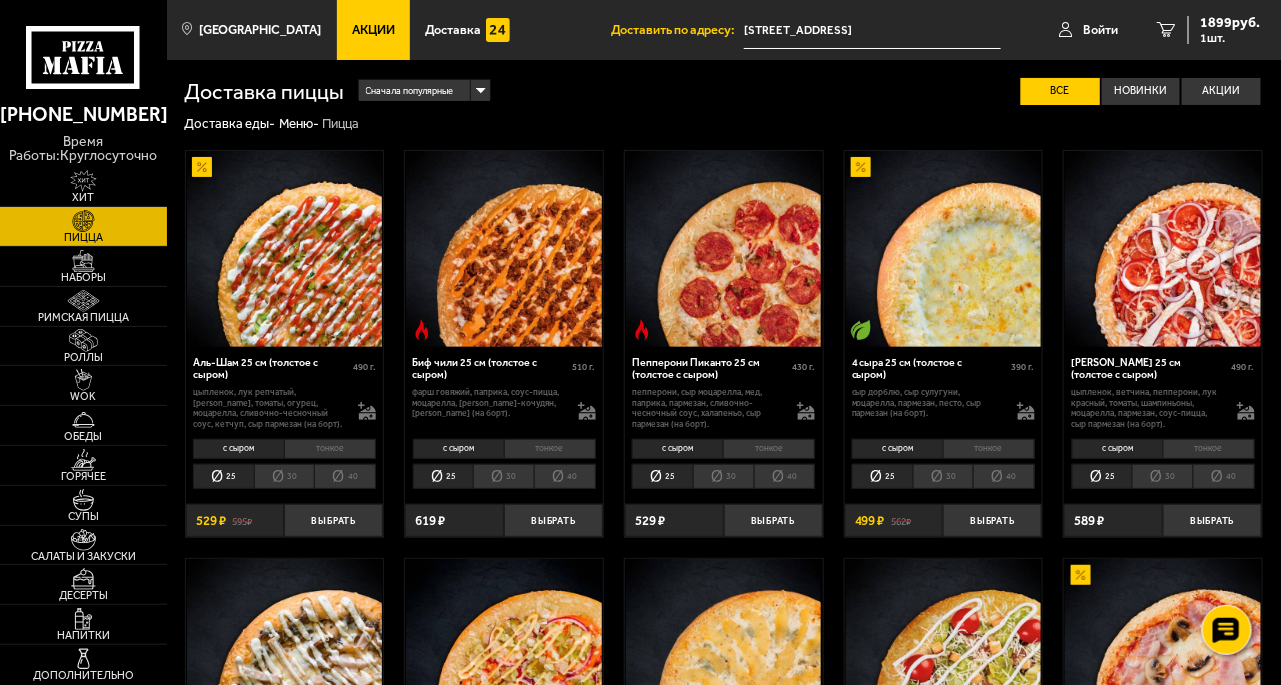 scroll, scrollTop: 384, scrollLeft: 0, axis: vertical 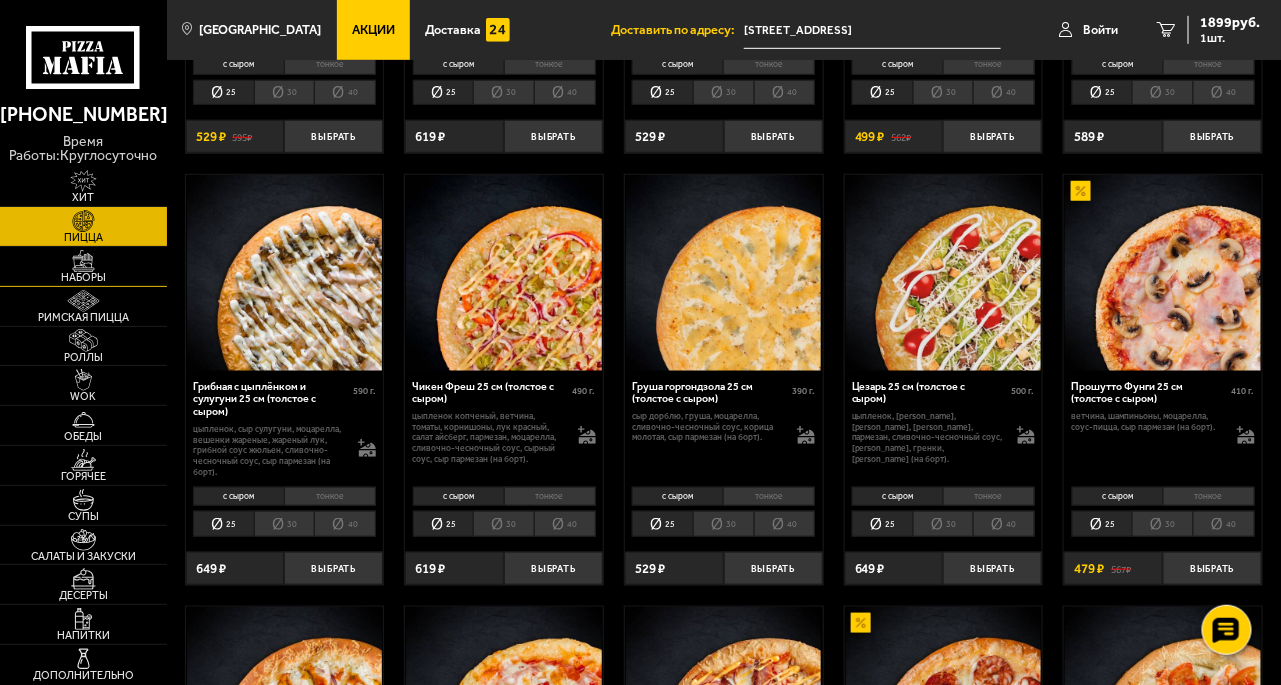 click on "Наборы" at bounding box center [83, 266] 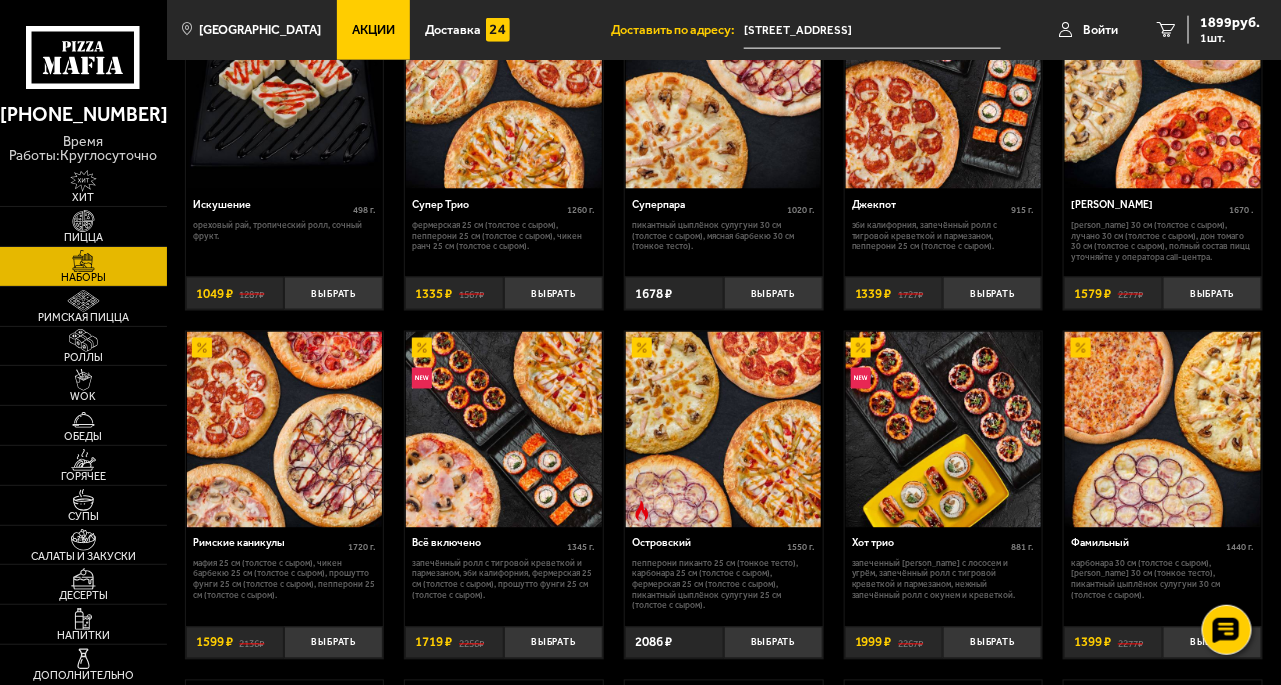 scroll, scrollTop: 846, scrollLeft: 0, axis: vertical 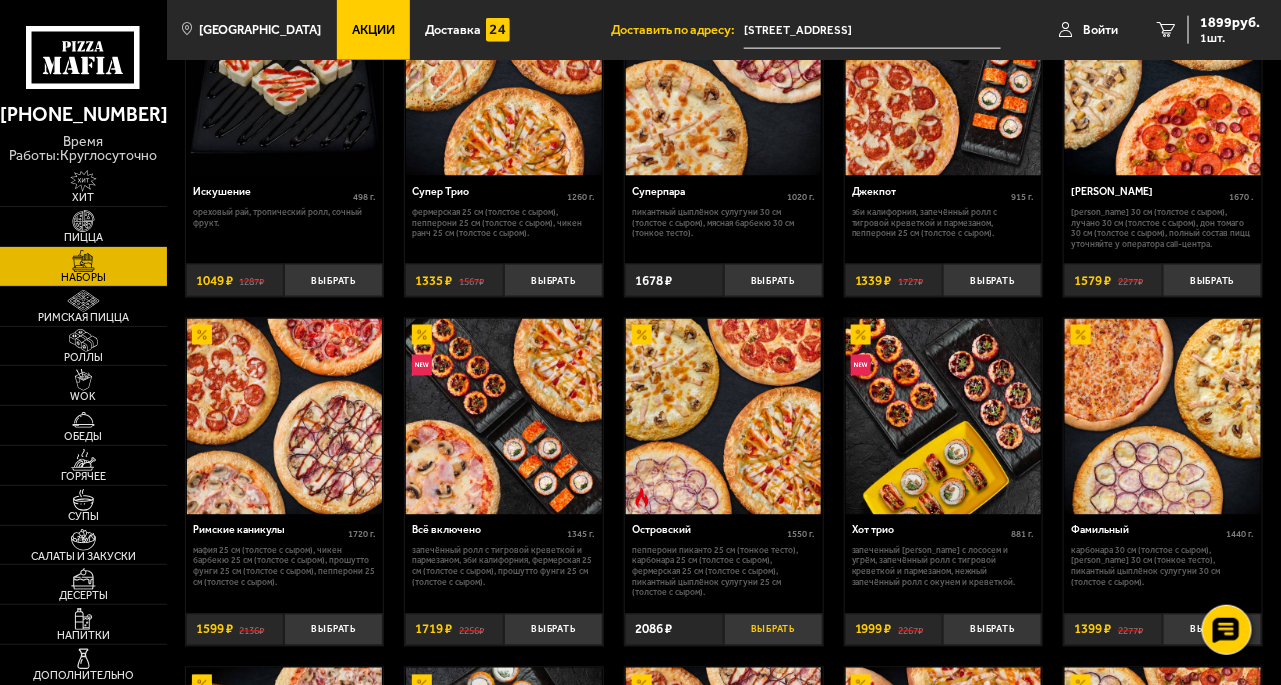 click on "Выбрать" at bounding box center (773, 630) 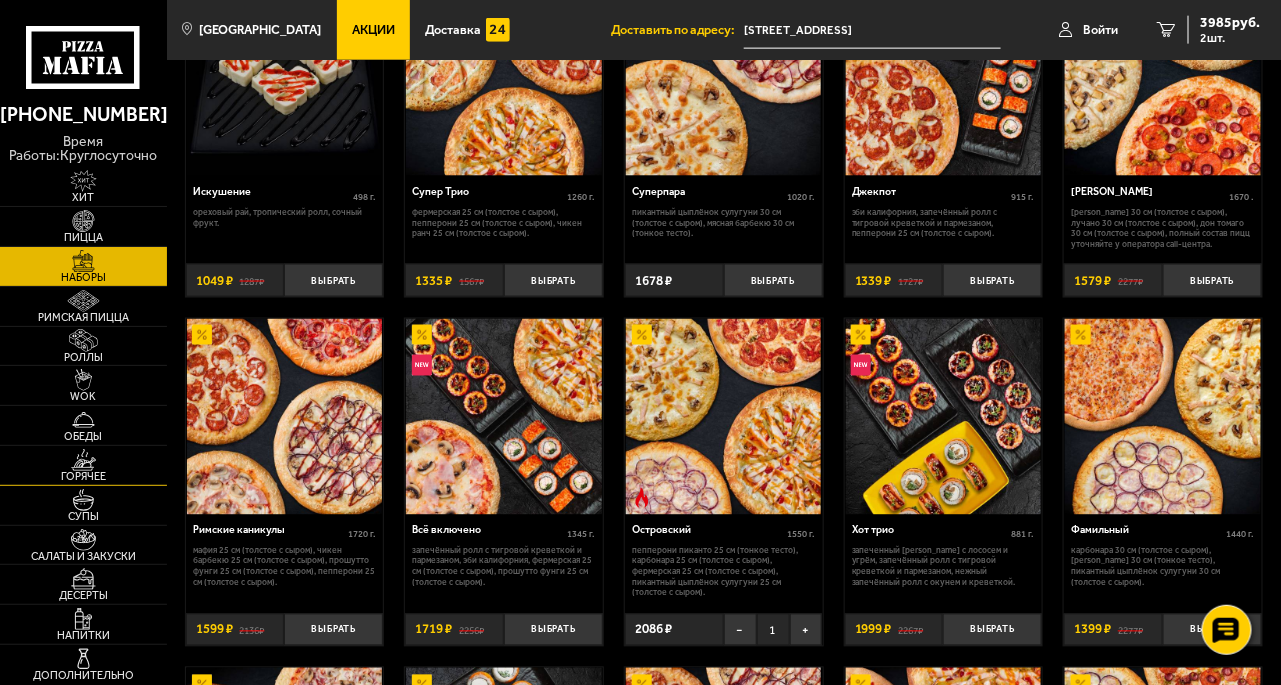 click on "Горячее" at bounding box center (83, 476) 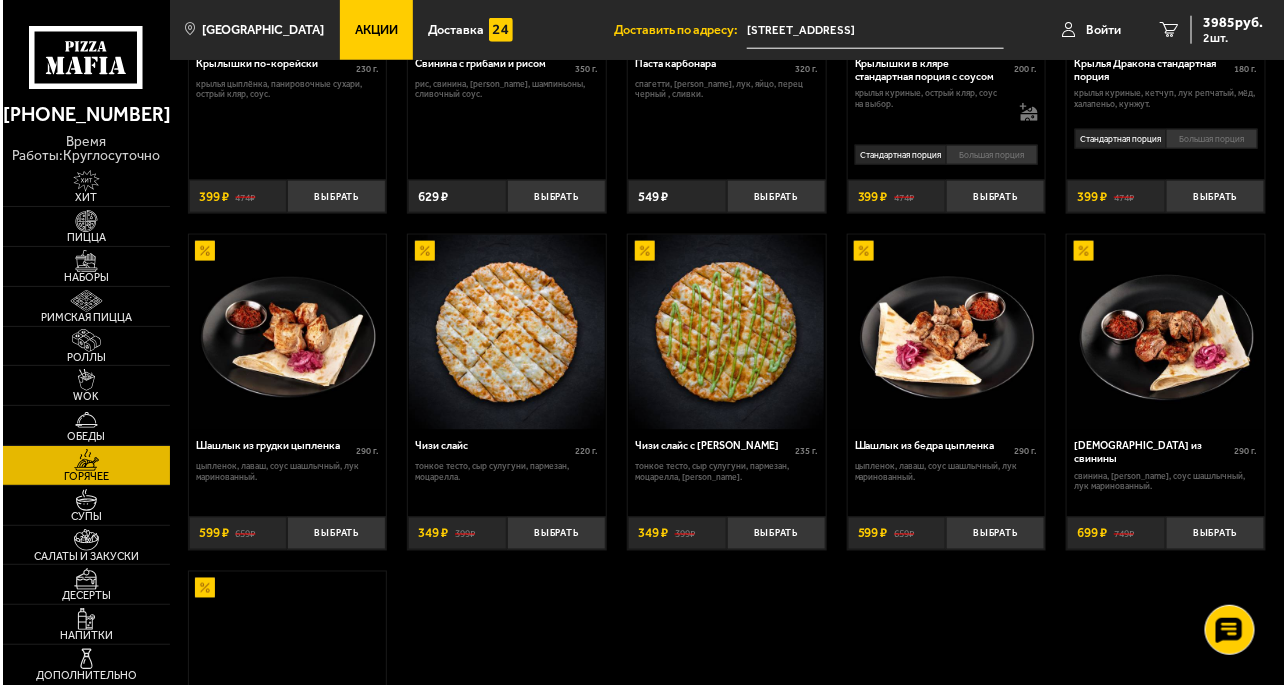scroll, scrollTop: 769, scrollLeft: 0, axis: vertical 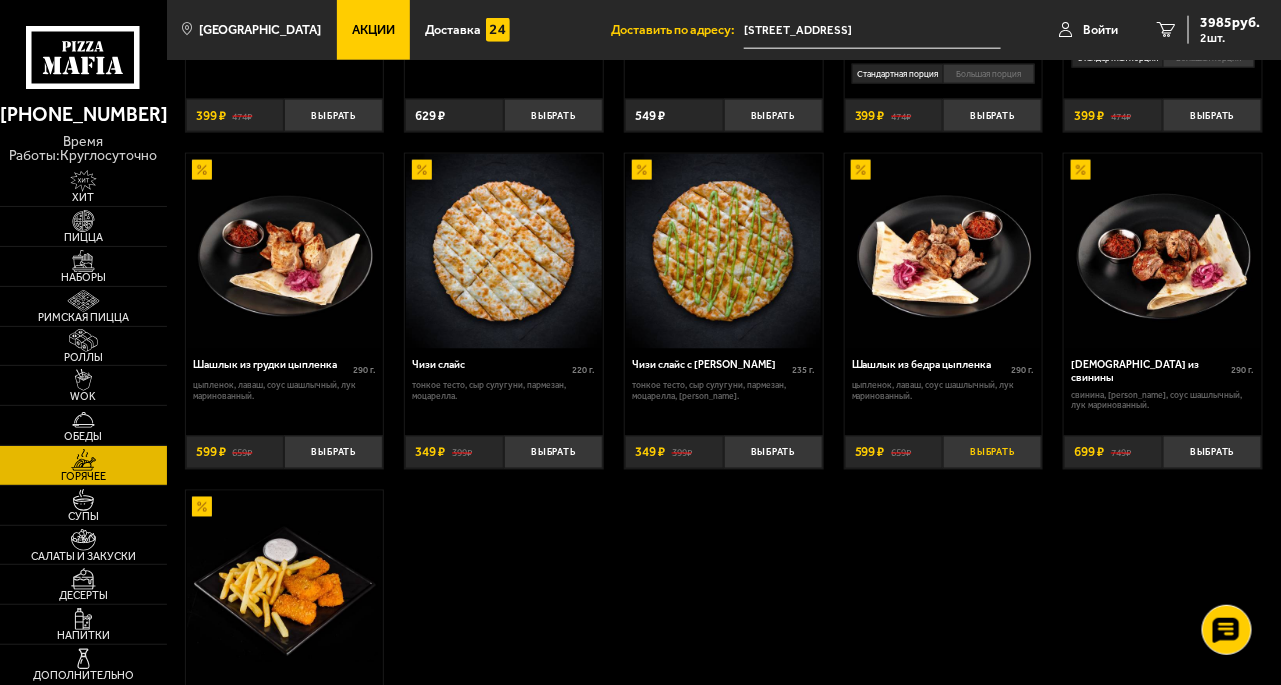 click on "Выбрать" at bounding box center [992, 452] 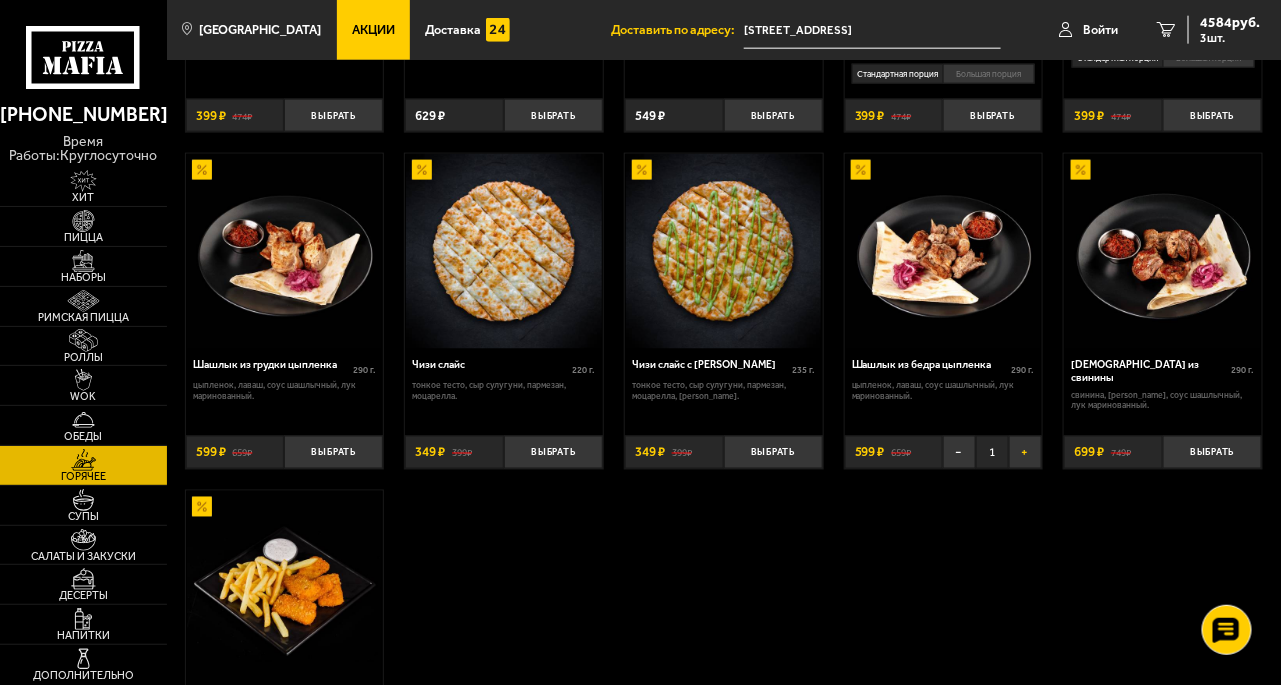 click on "+" at bounding box center (1025, 452) 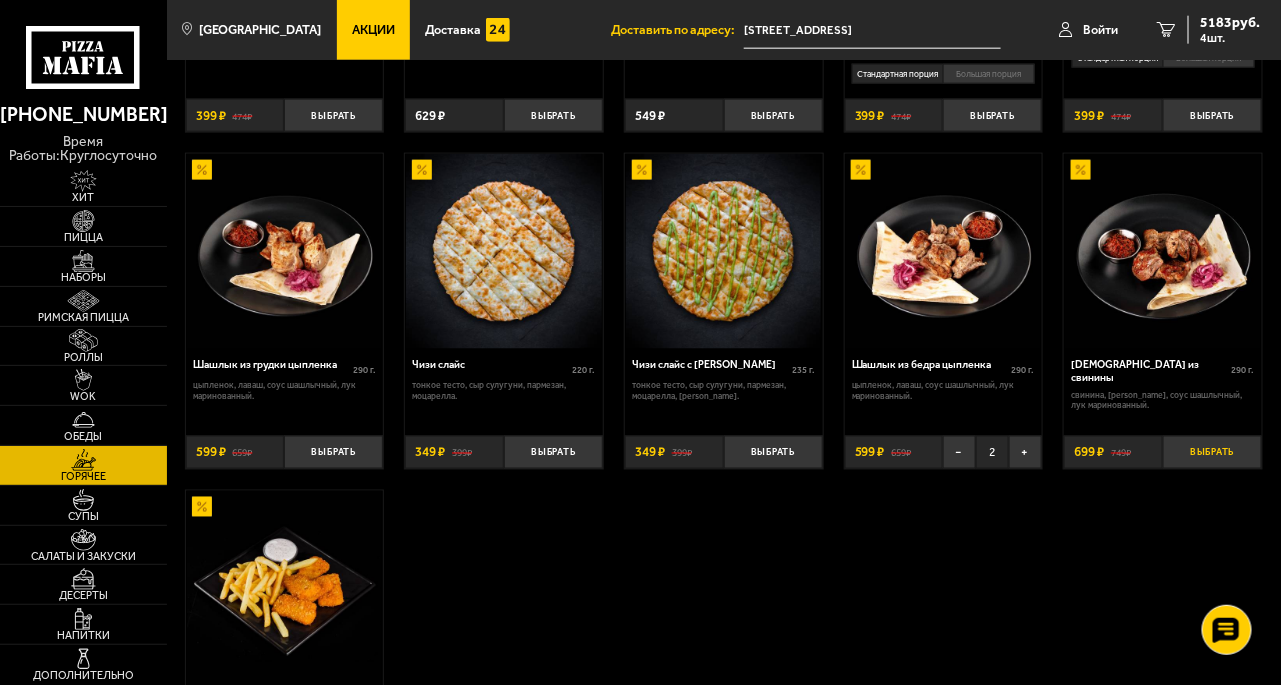 click on "Выбрать" at bounding box center [1212, 452] 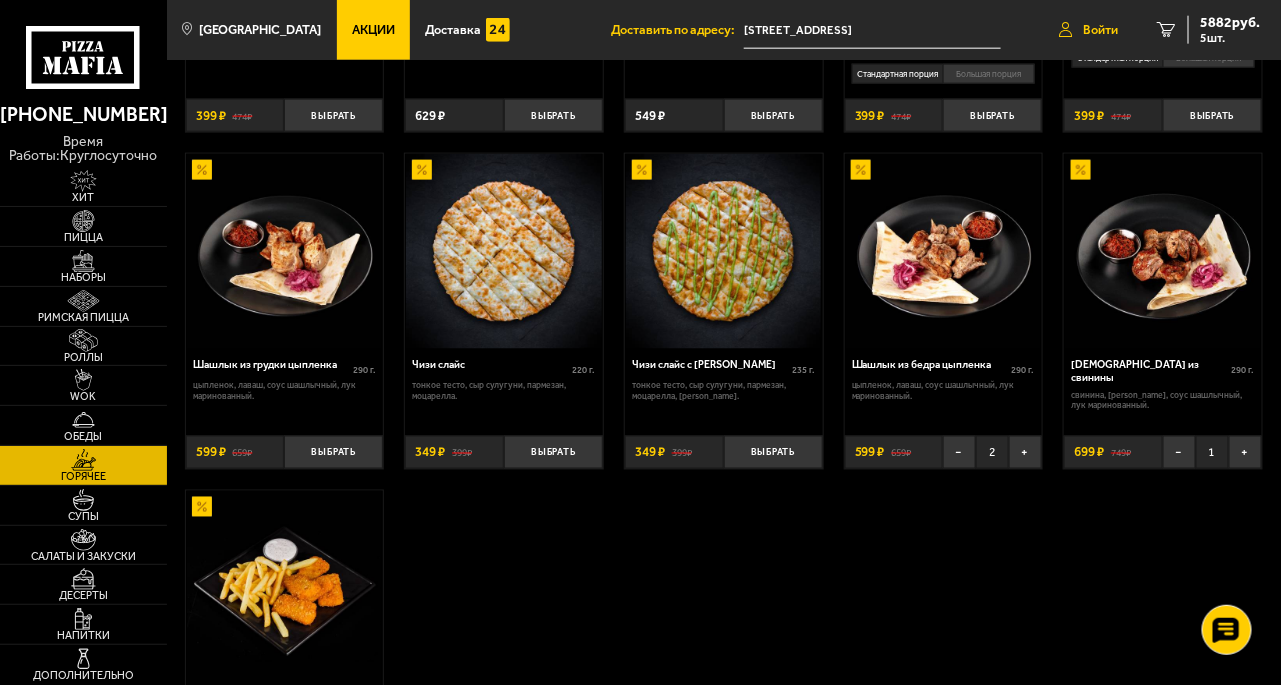 click on "Войти" at bounding box center [1100, 30] 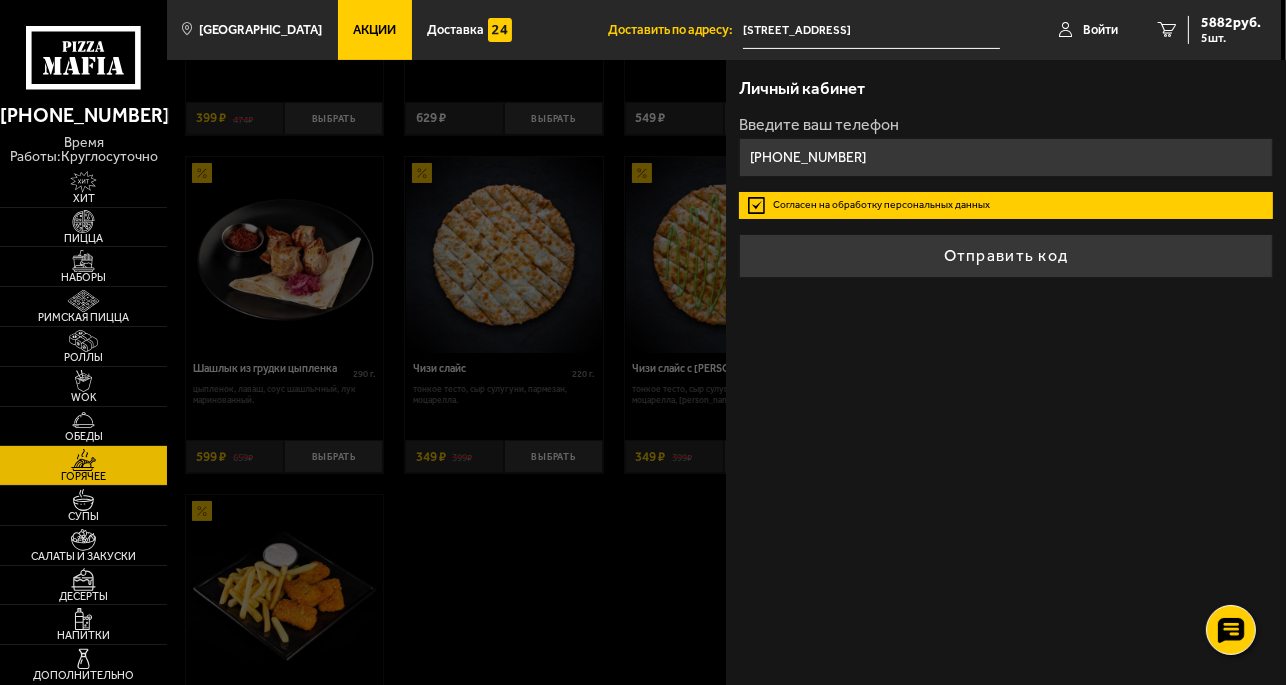 type on "[PHONE_NUMBER]" 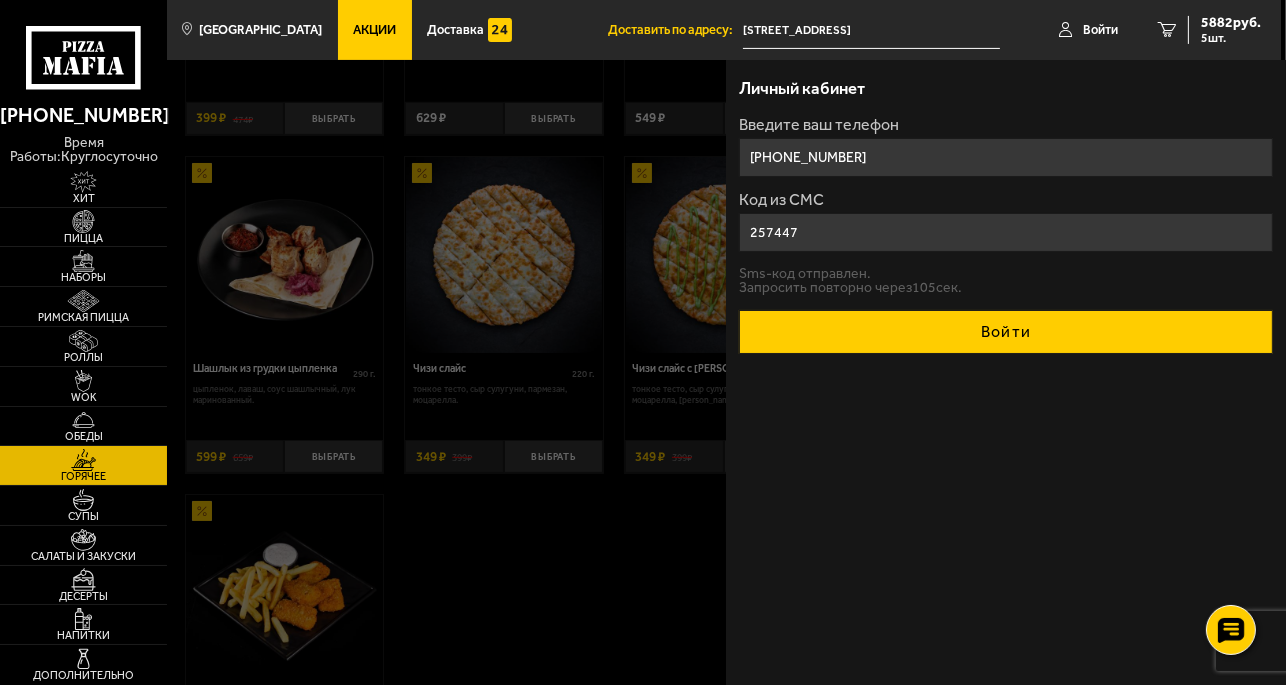 type on "257447" 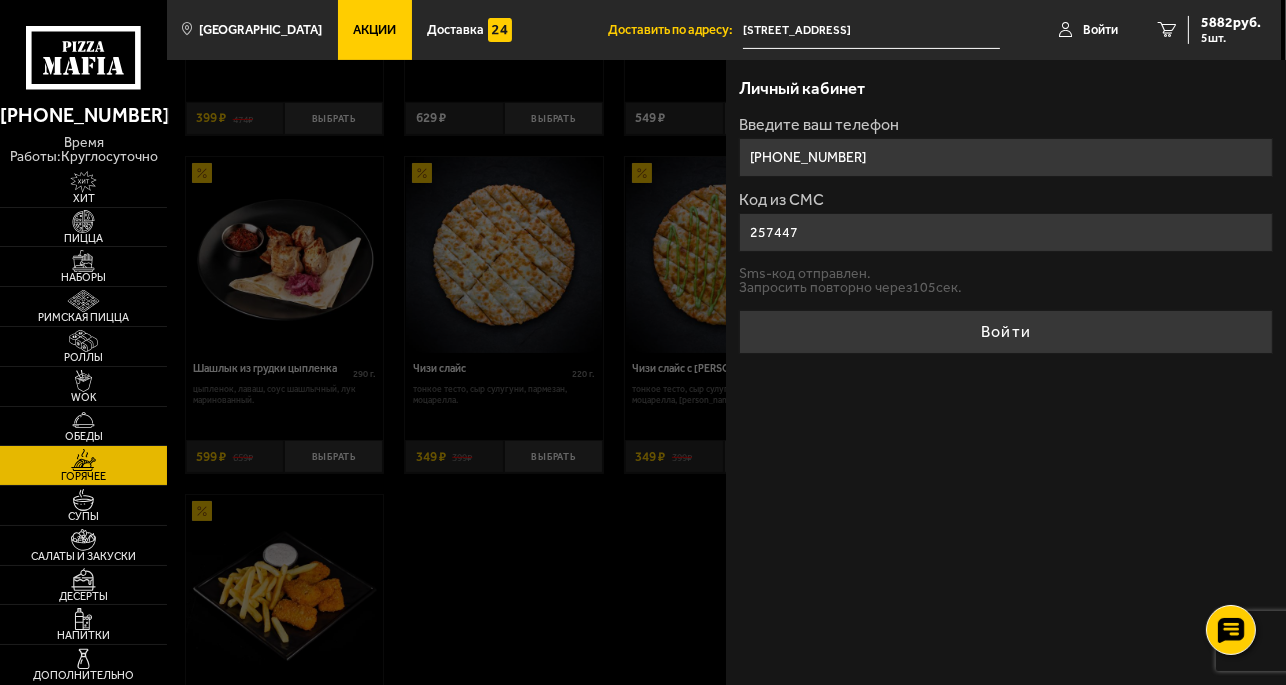 click on "Войти" at bounding box center [1005, 332] 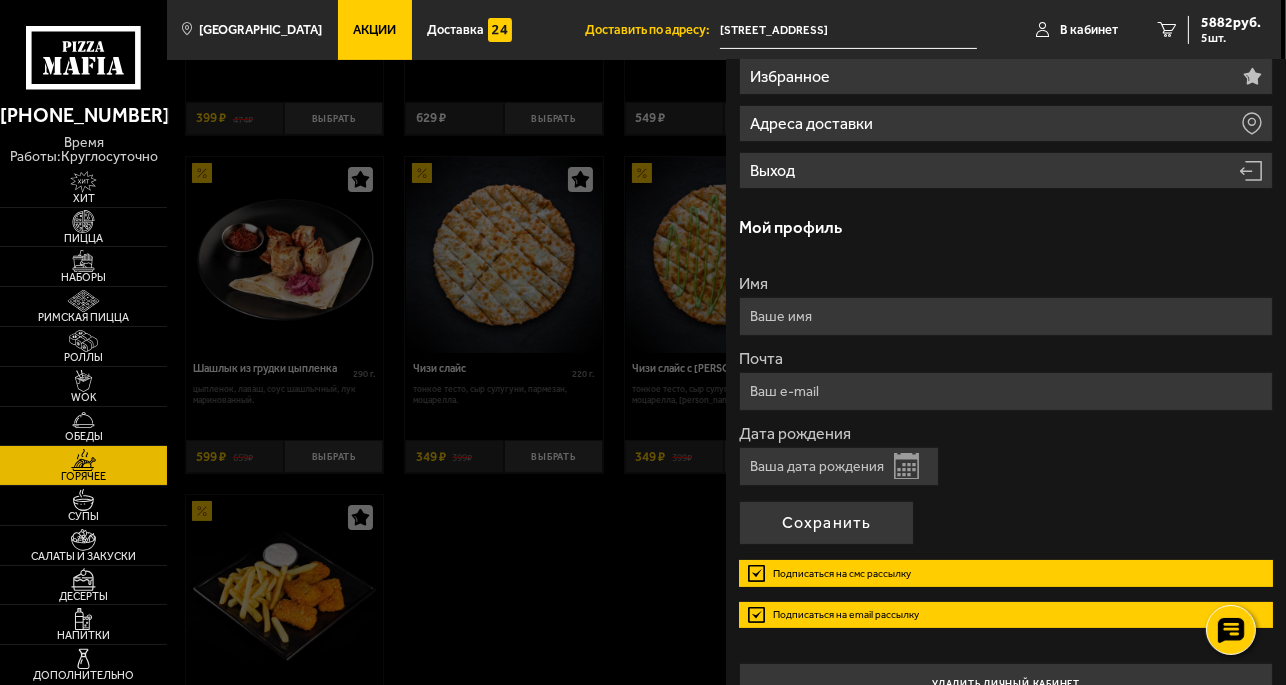 scroll, scrollTop: 230, scrollLeft: 0, axis: vertical 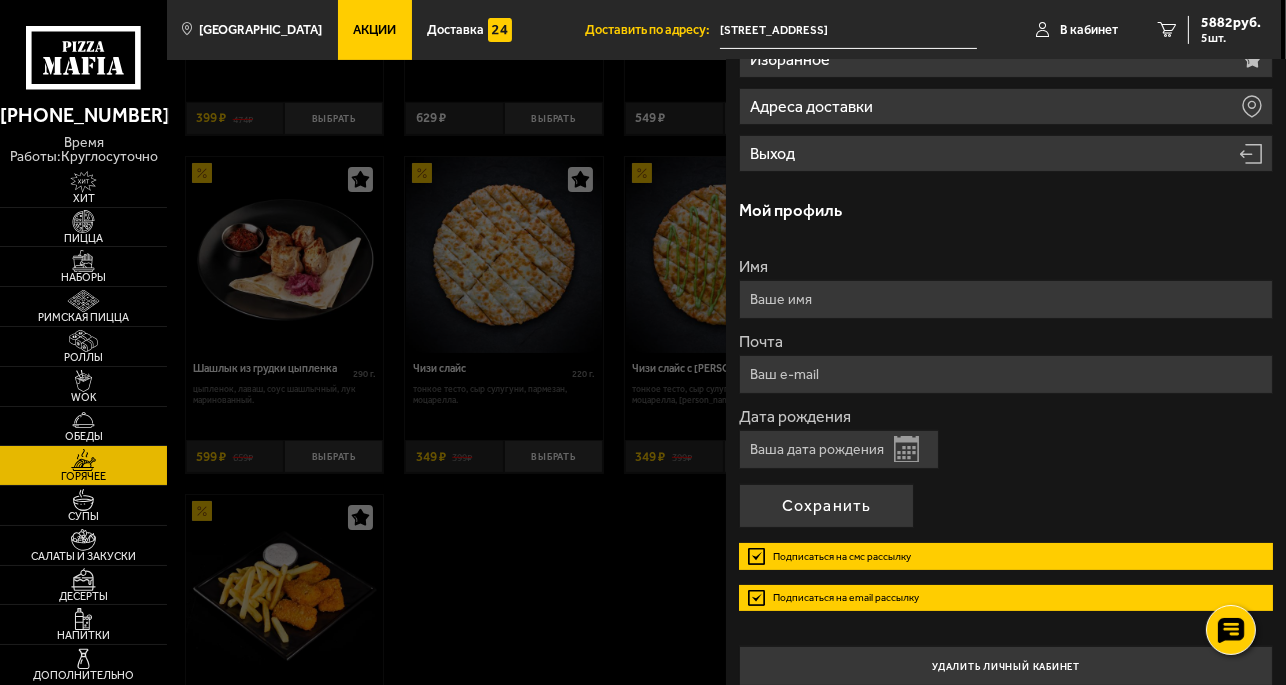 click on "Дата рождения" at bounding box center [839, 449] 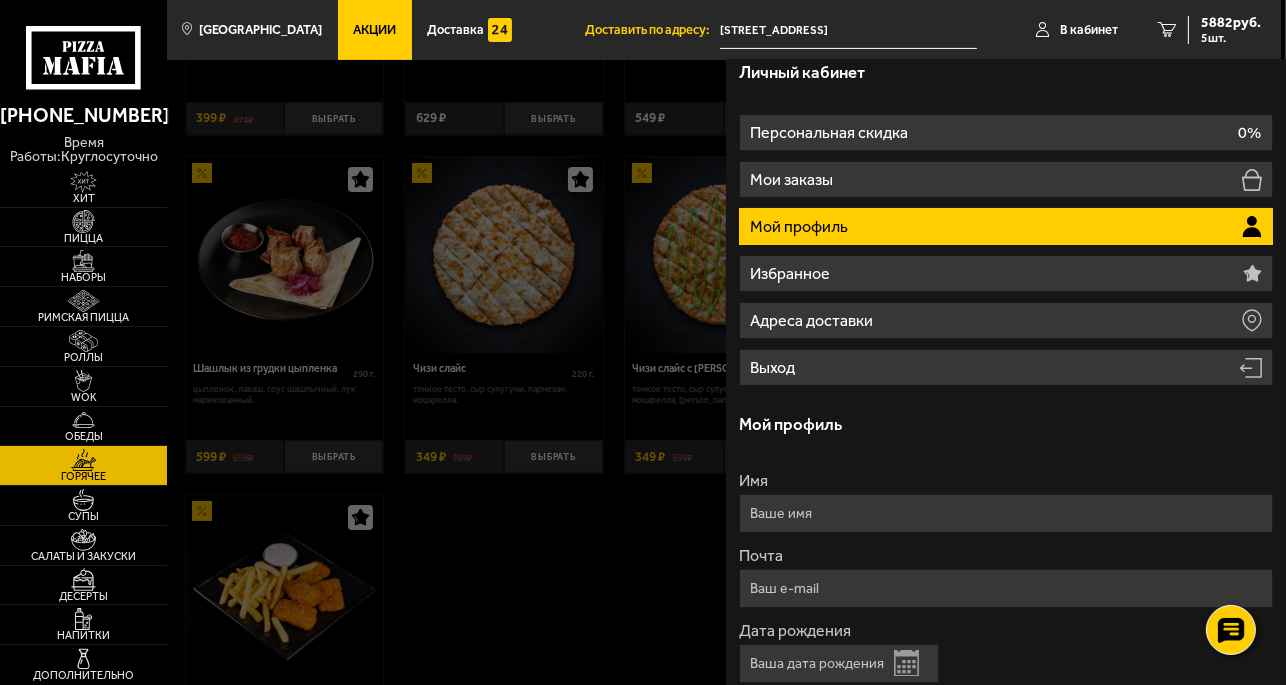 scroll, scrollTop: 0, scrollLeft: 0, axis: both 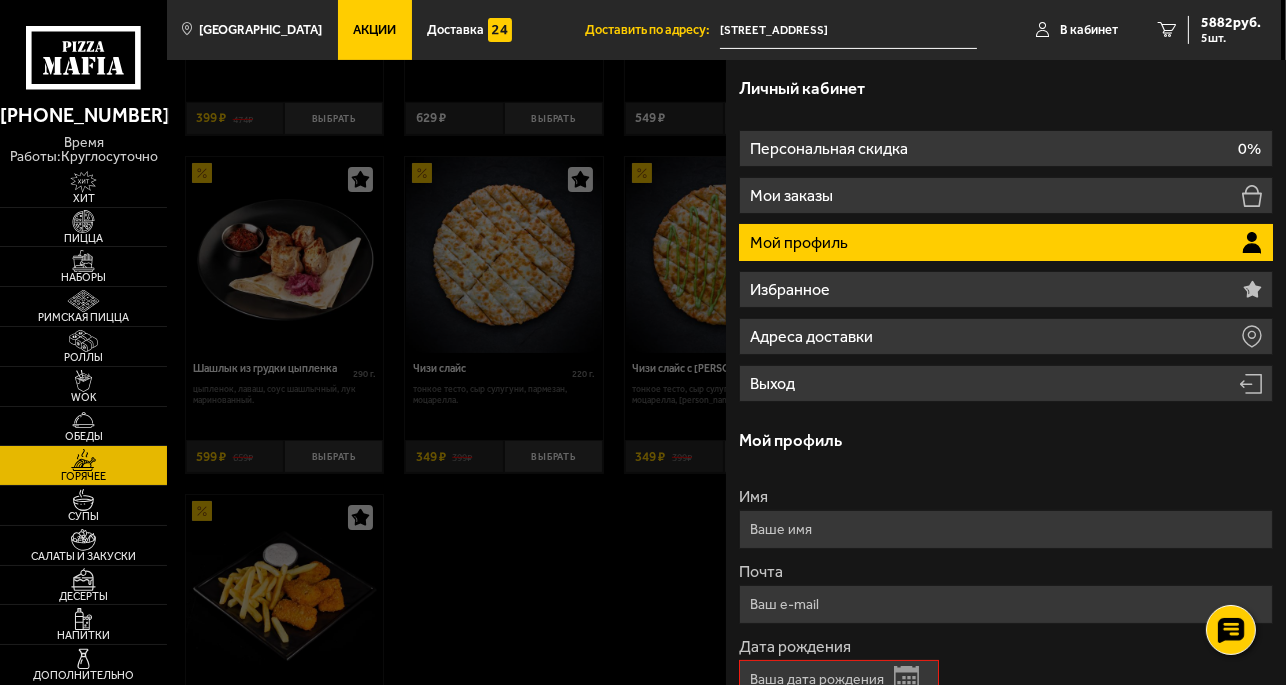 click on "Имя" at bounding box center (1005, 529) 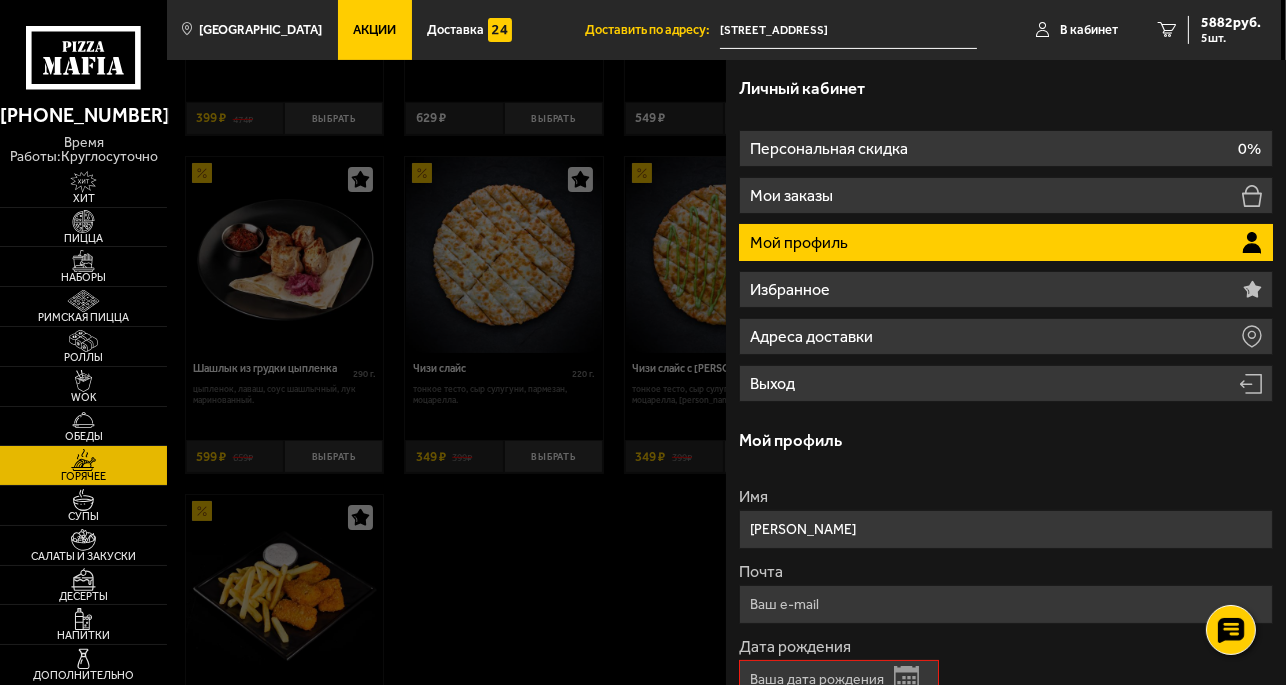 click on "Почта" at bounding box center (1005, 604) 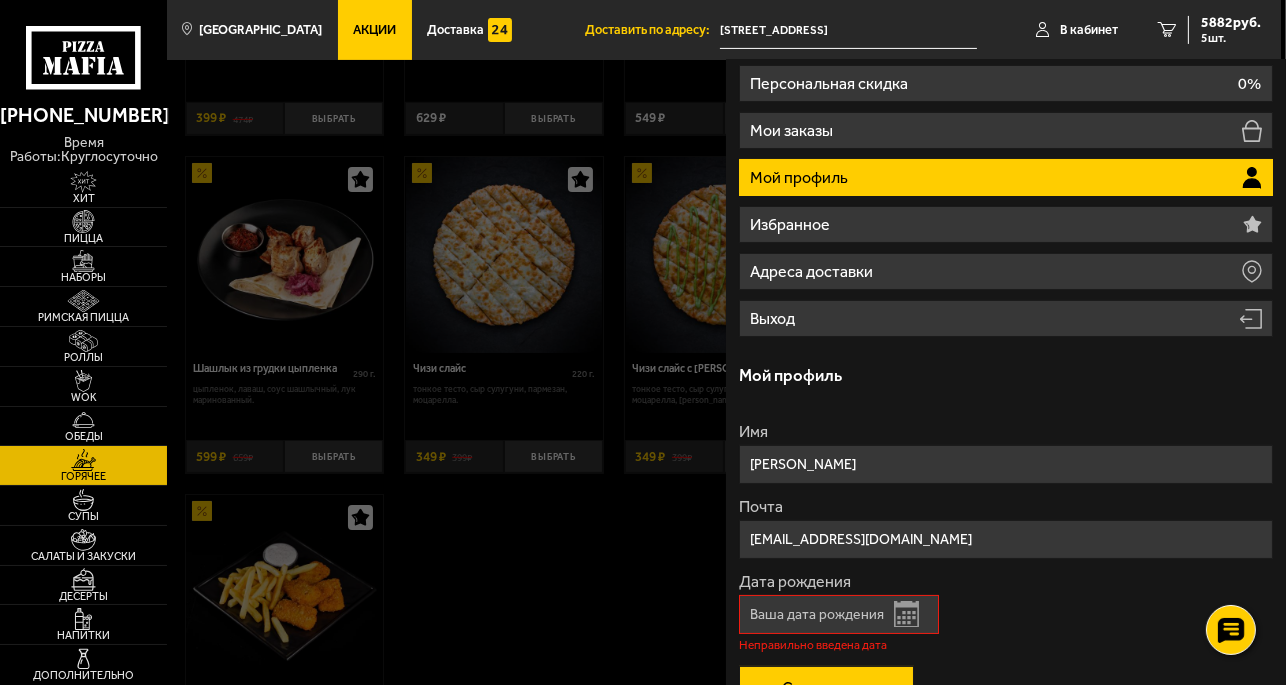 scroll, scrollTop: 153, scrollLeft: 0, axis: vertical 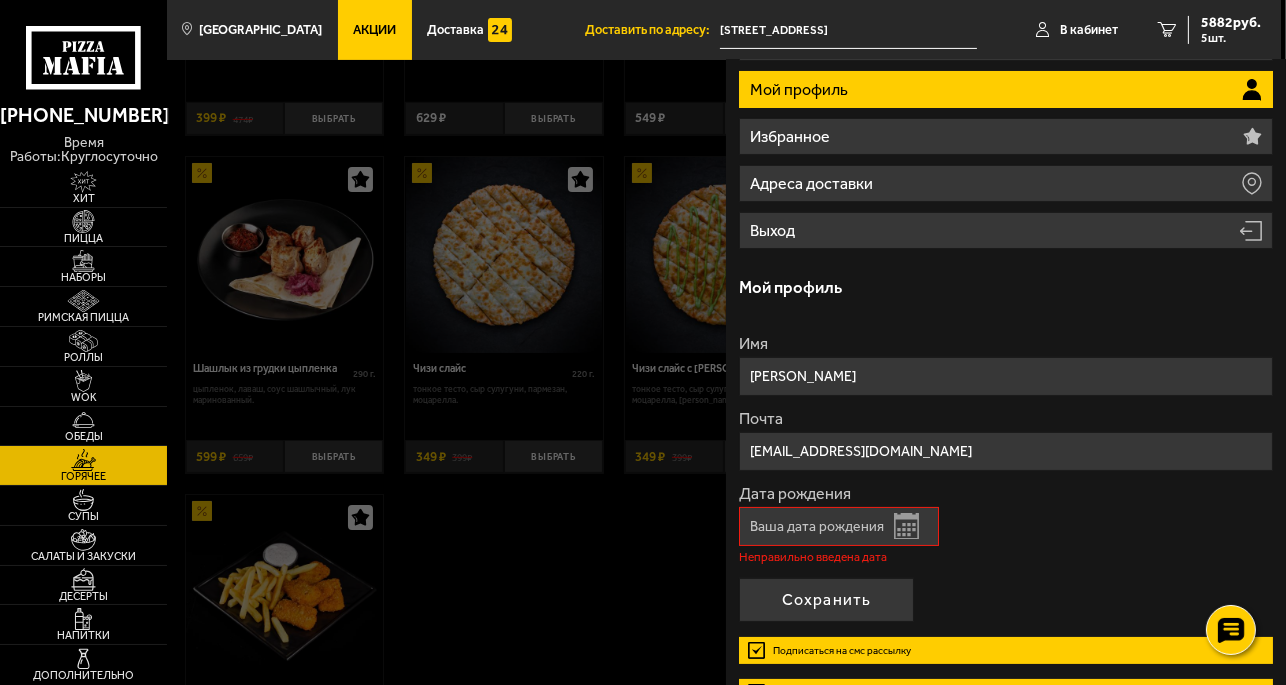 click on "Дата рождения" at bounding box center (839, 526) 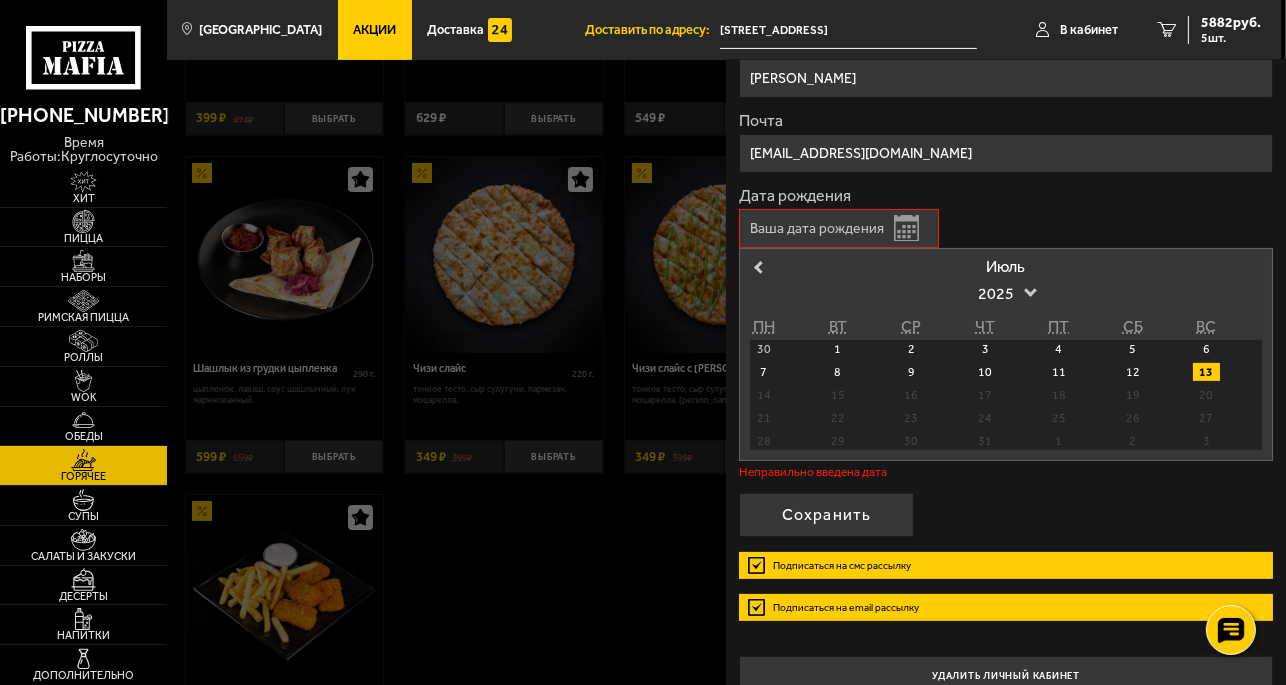 scroll, scrollTop: 461, scrollLeft: 0, axis: vertical 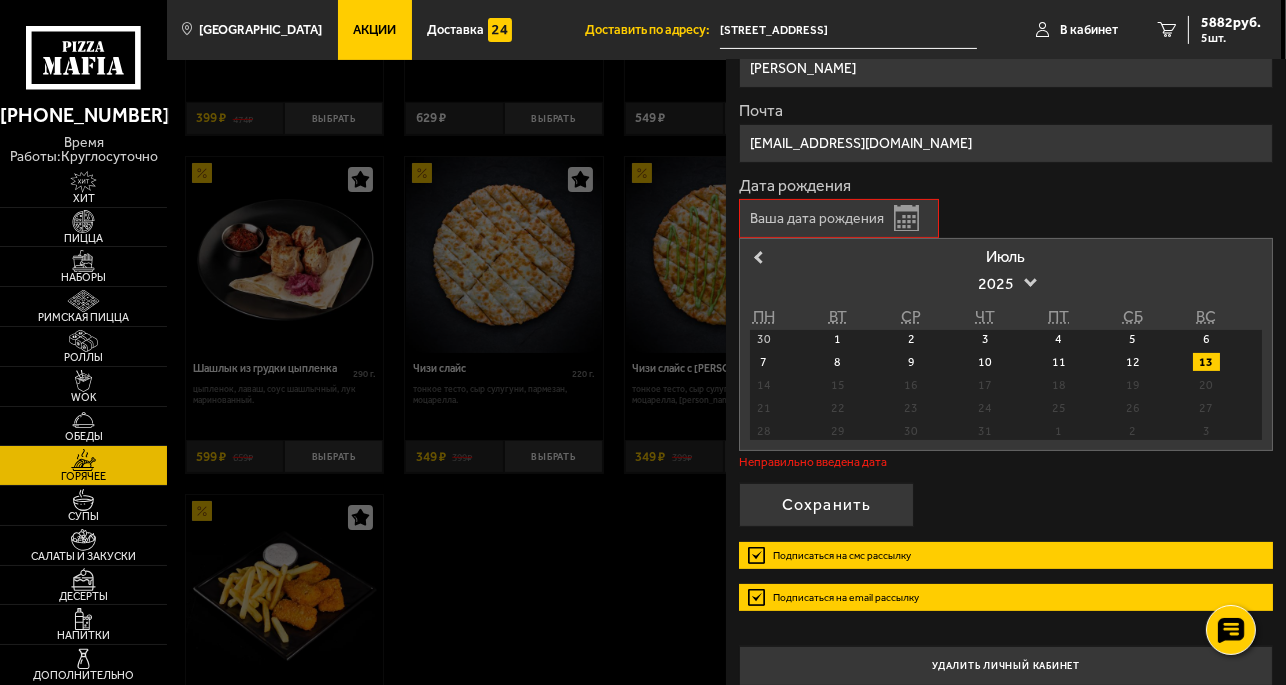 click on "13" at bounding box center [1206, 362] 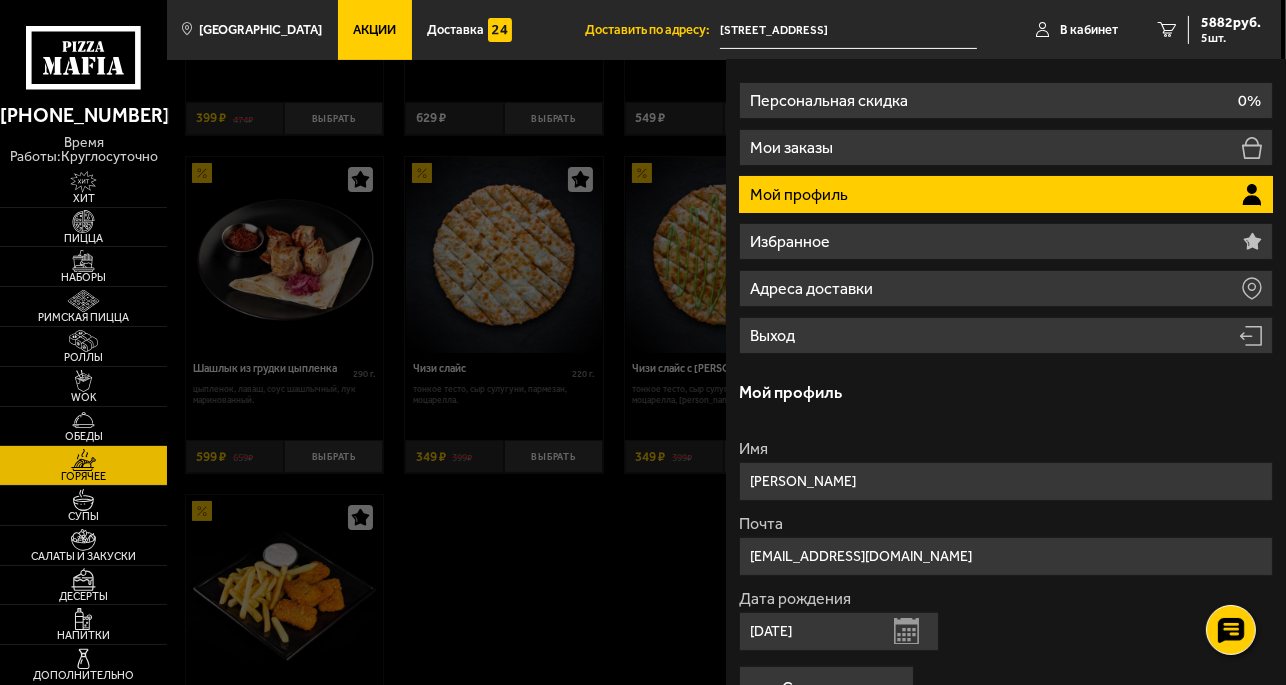 scroll, scrollTop: 18, scrollLeft: 0, axis: vertical 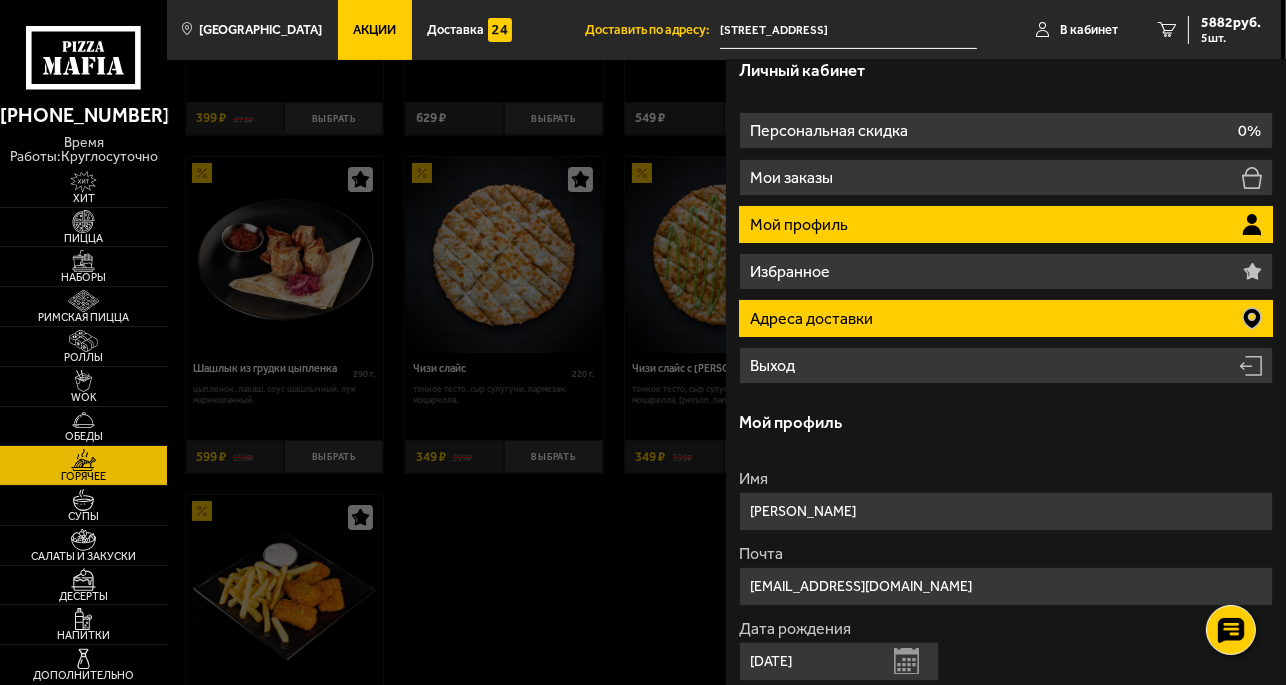 click on "Адреса доставки" at bounding box center (1005, 318) 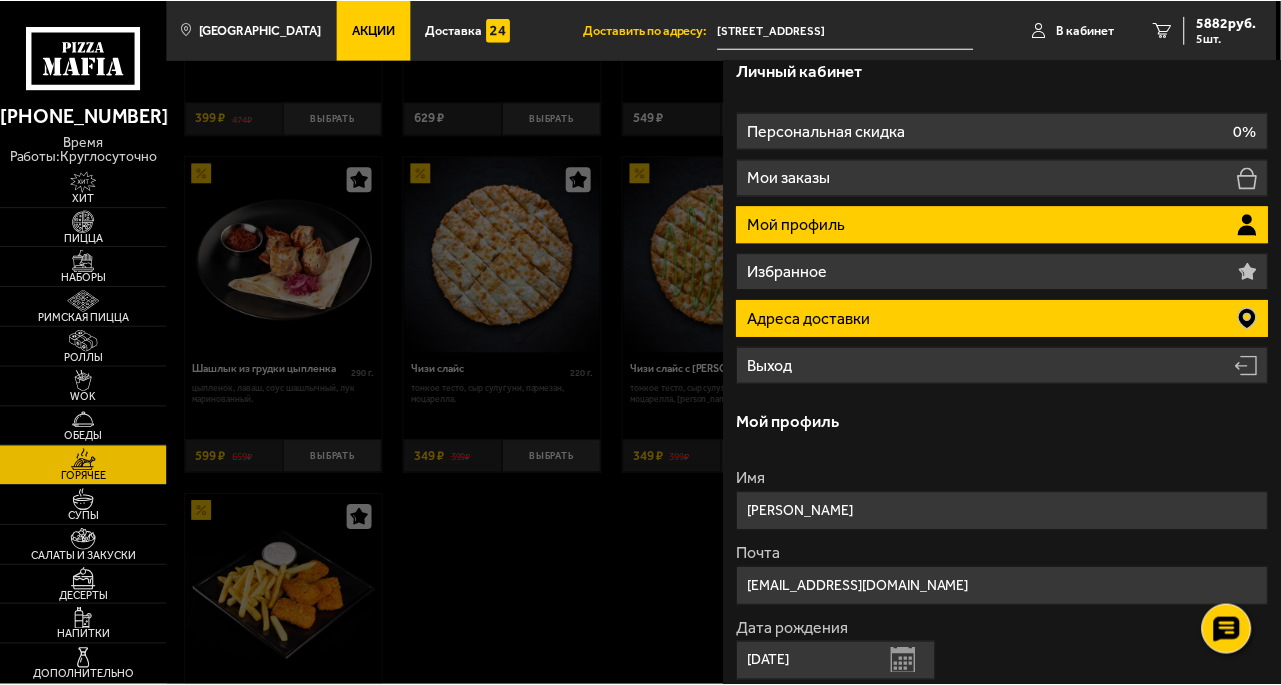 scroll, scrollTop: 0, scrollLeft: 0, axis: both 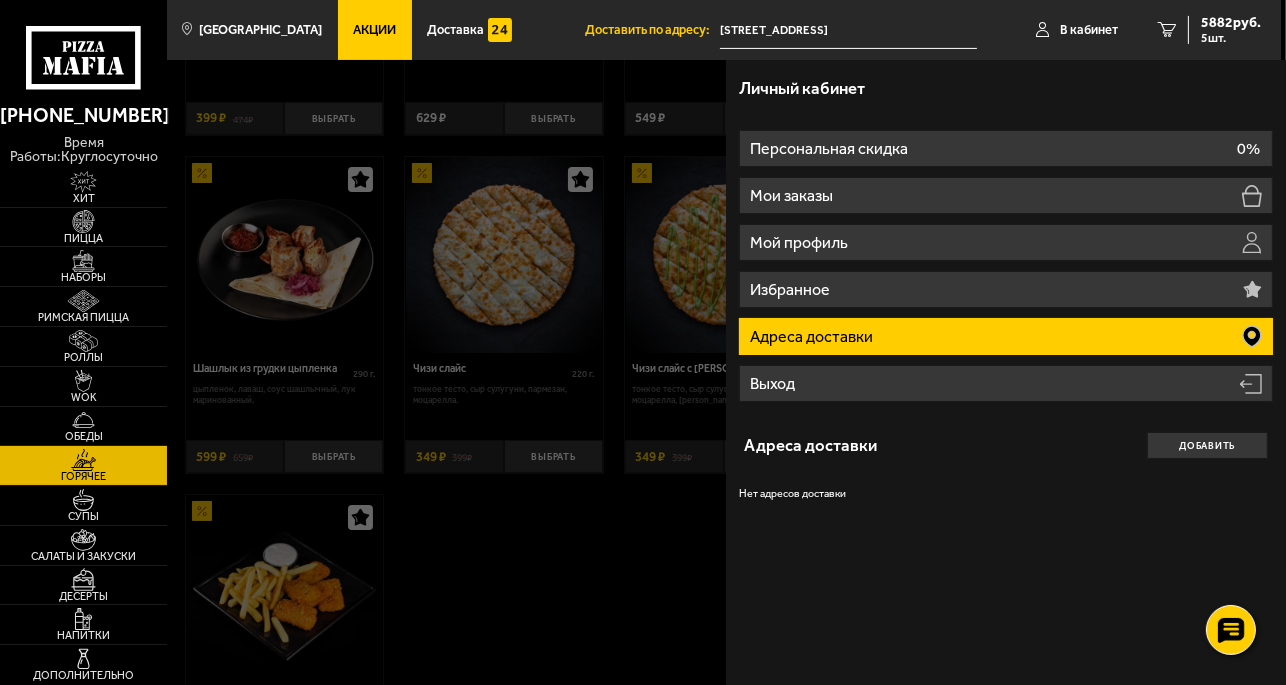 click 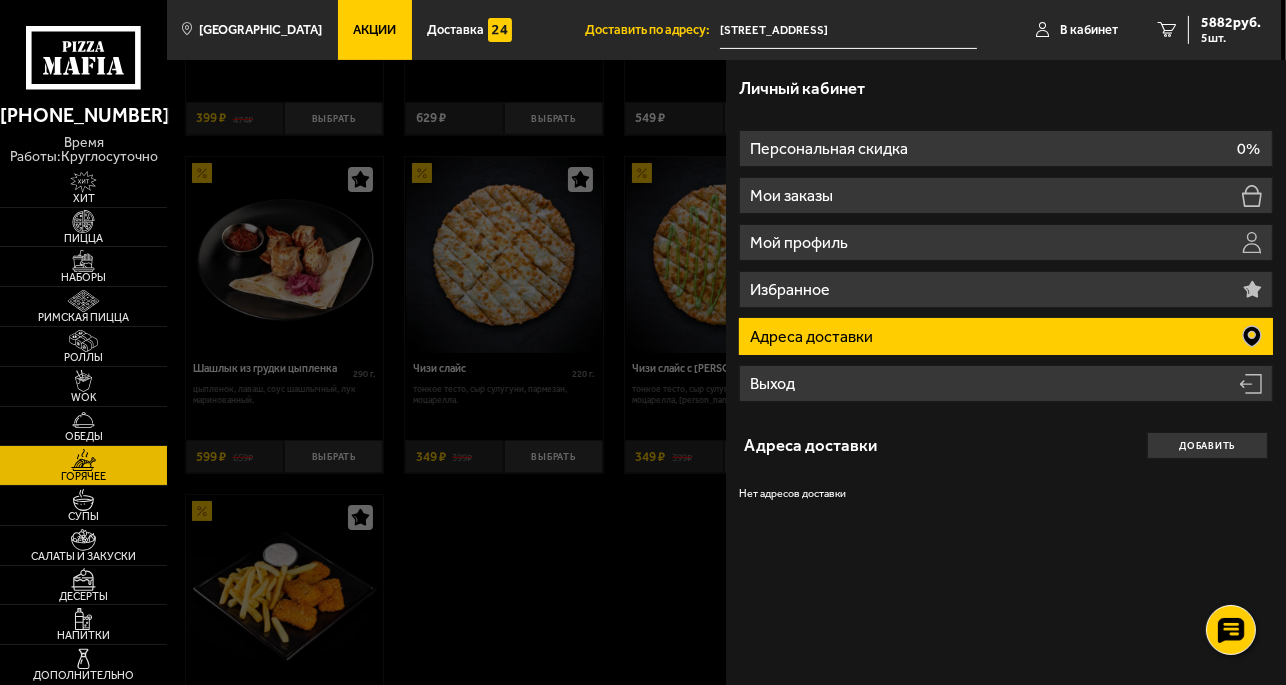 click 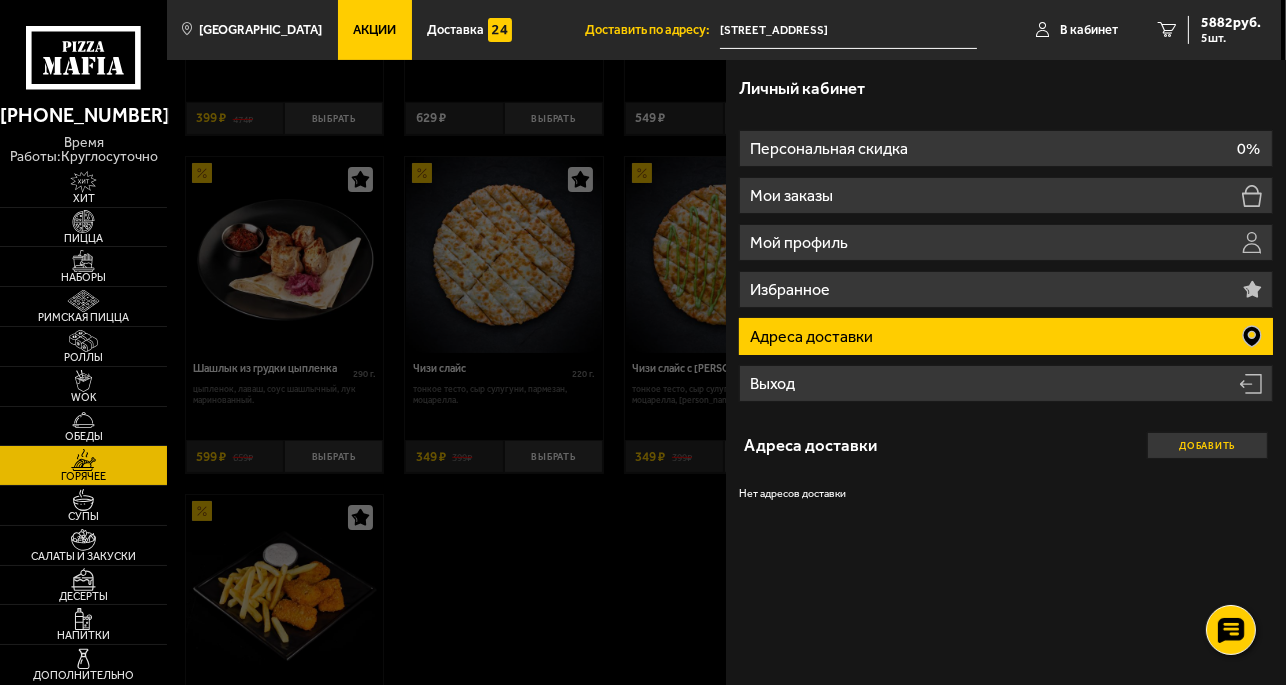 click on "Добавить" at bounding box center [1207, 445] 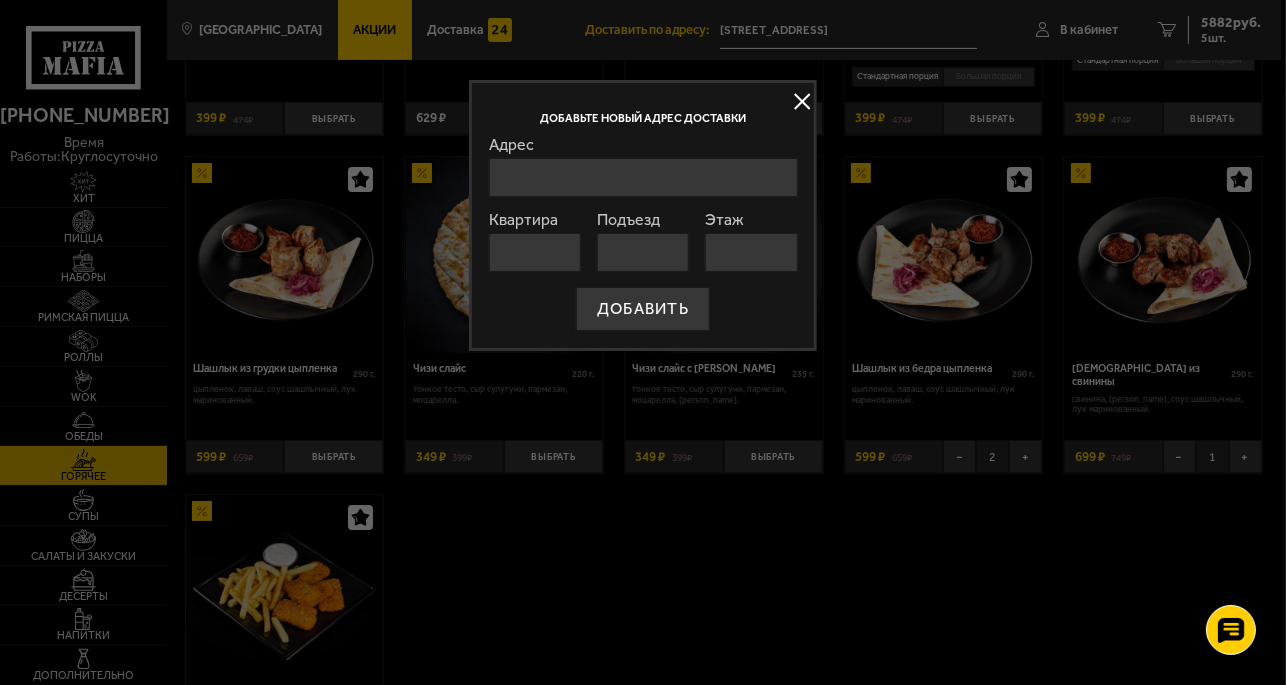 click on "Адрес" at bounding box center [643, 177] 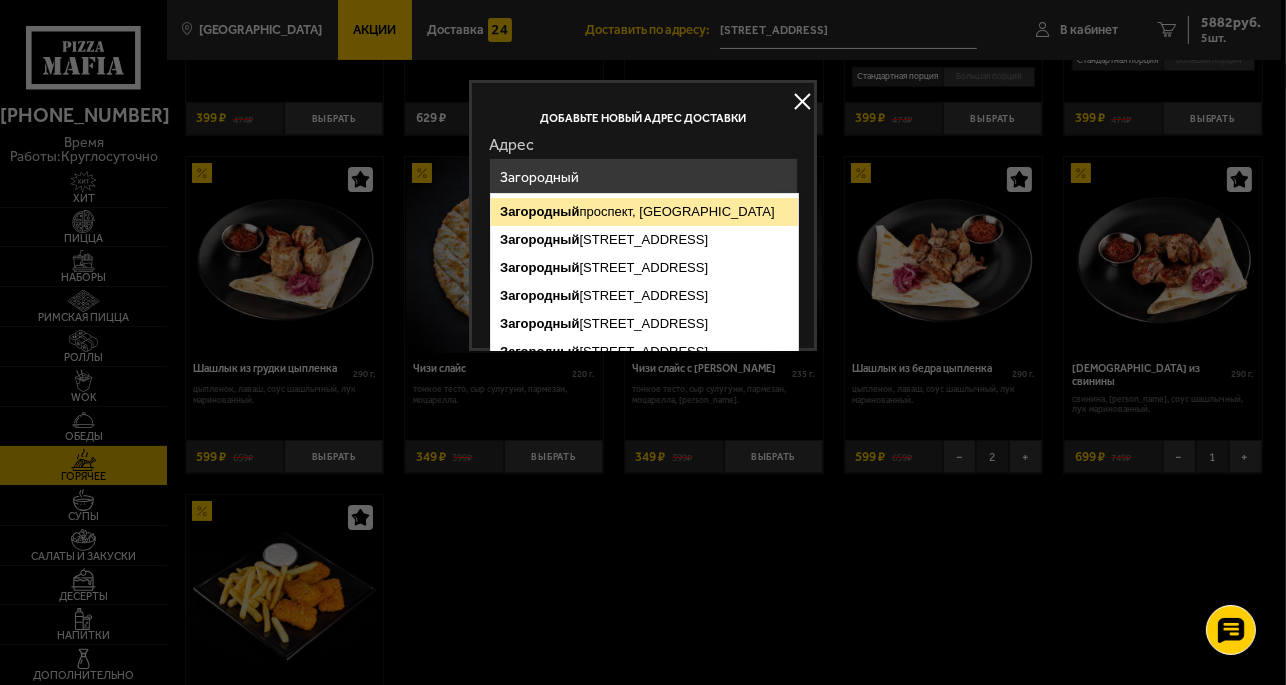click on "[GEOGRAPHIC_DATA], [GEOGRAPHIC_DATA]" at bounding box center (644, 212) 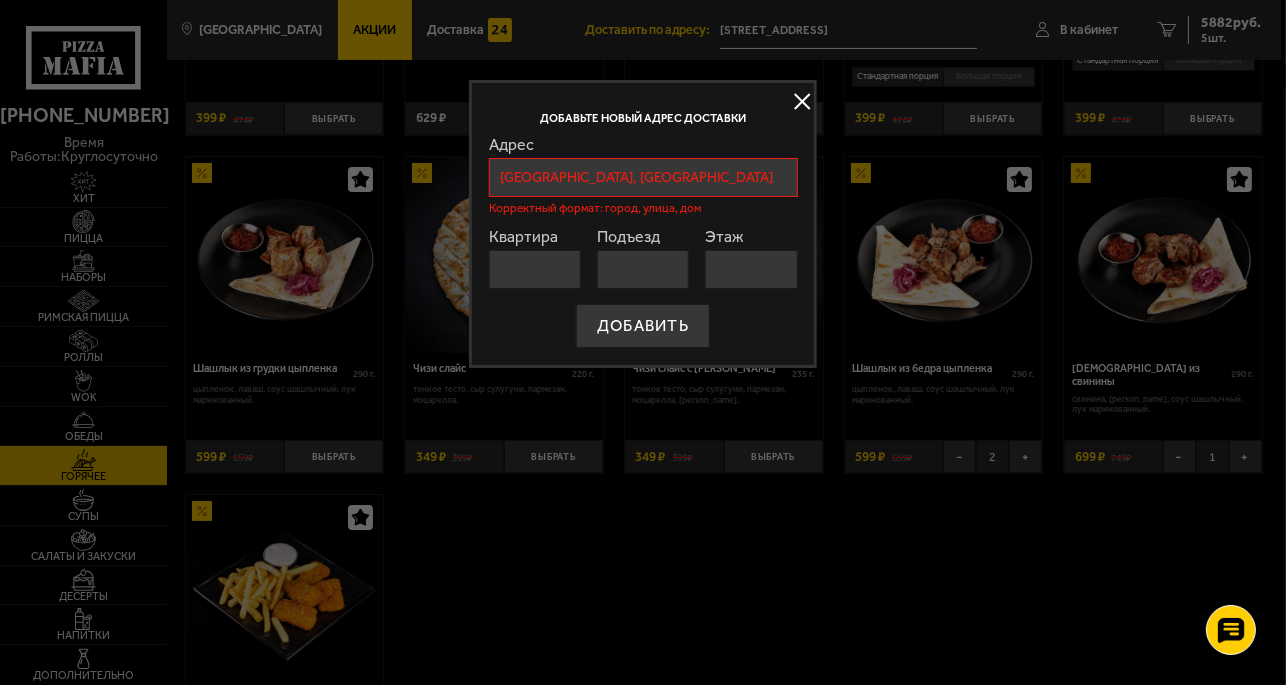 click on "[GEOGRAPHIC_DATA], [GEOGRAPHIC_DATA]" at bounding box center (643, 177) 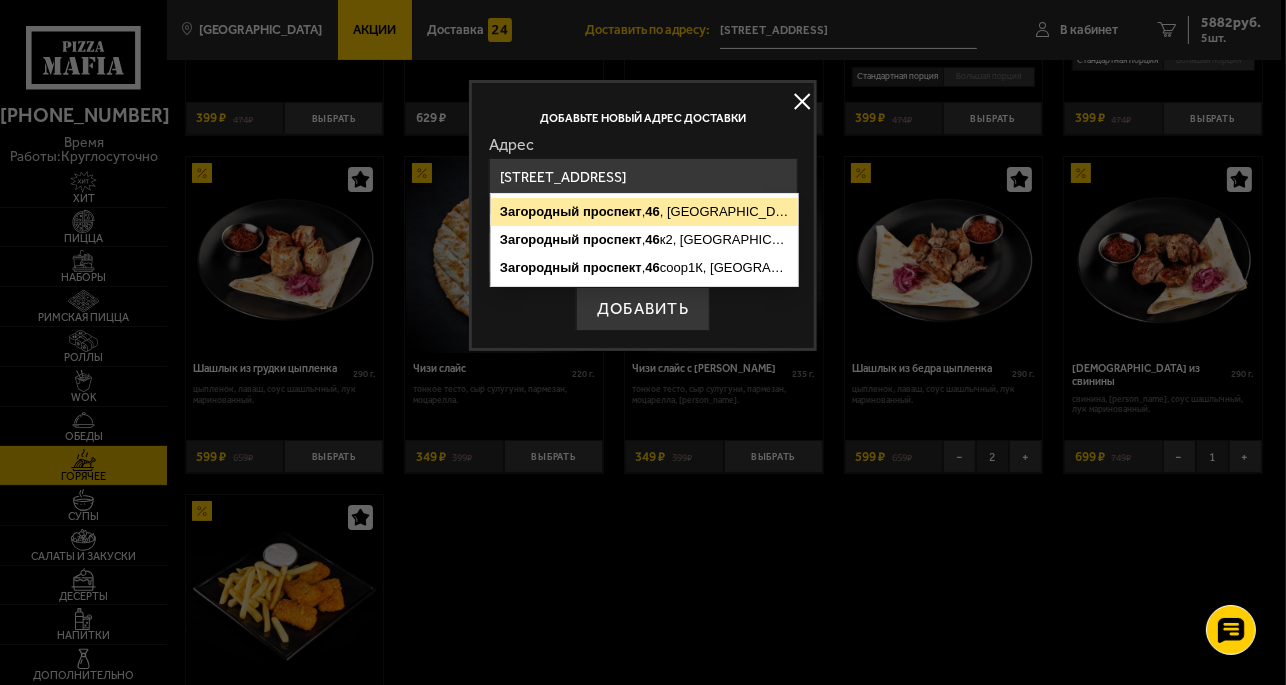 type on "[STREET_ADDRESS]" 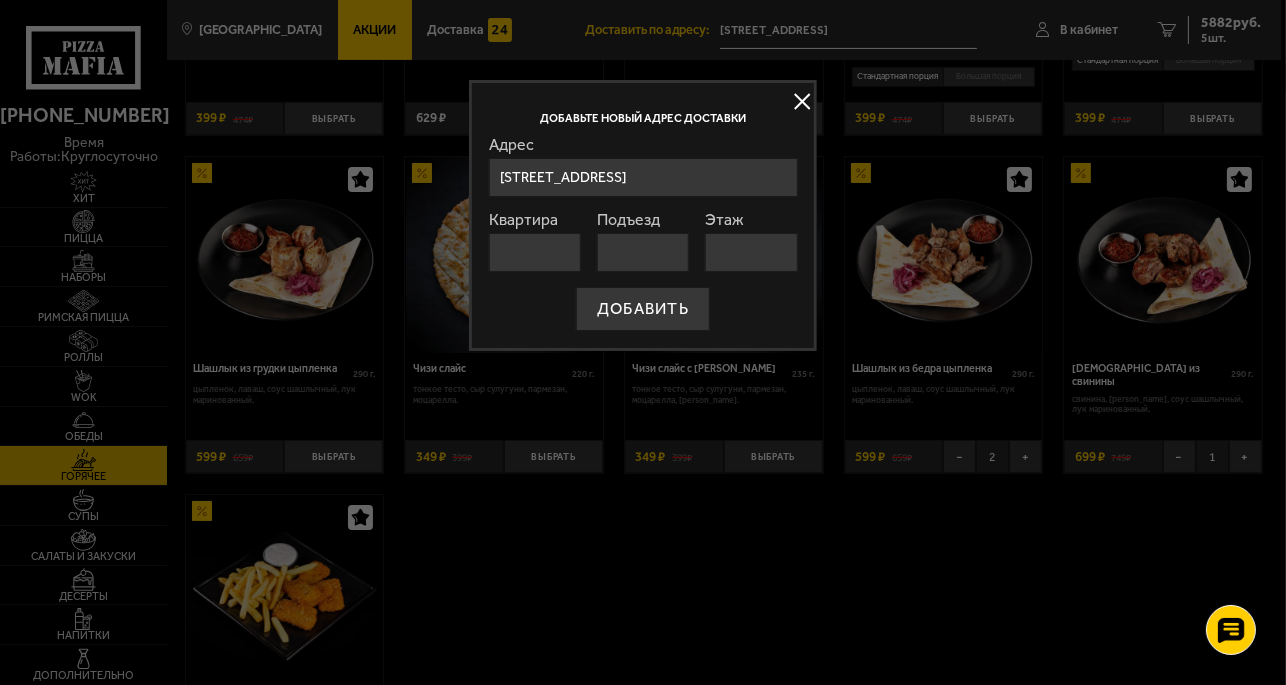 click on "Этаж" at bounding box center [751, 252] 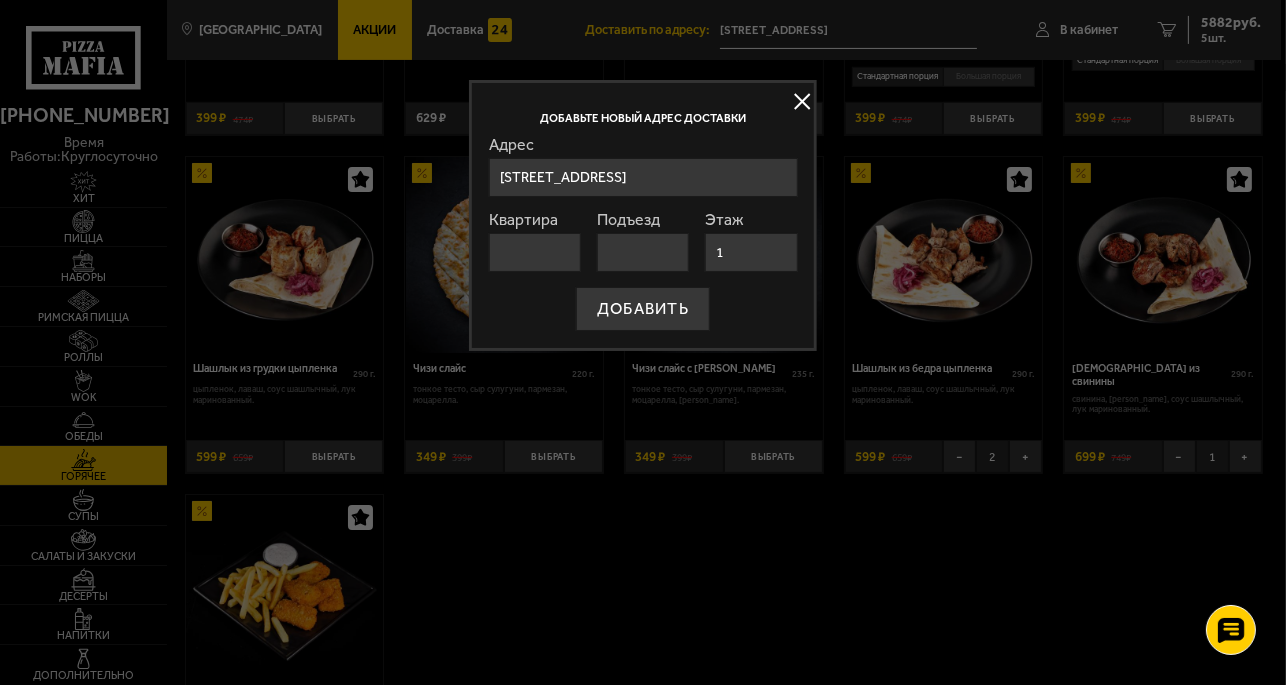 type on "1" 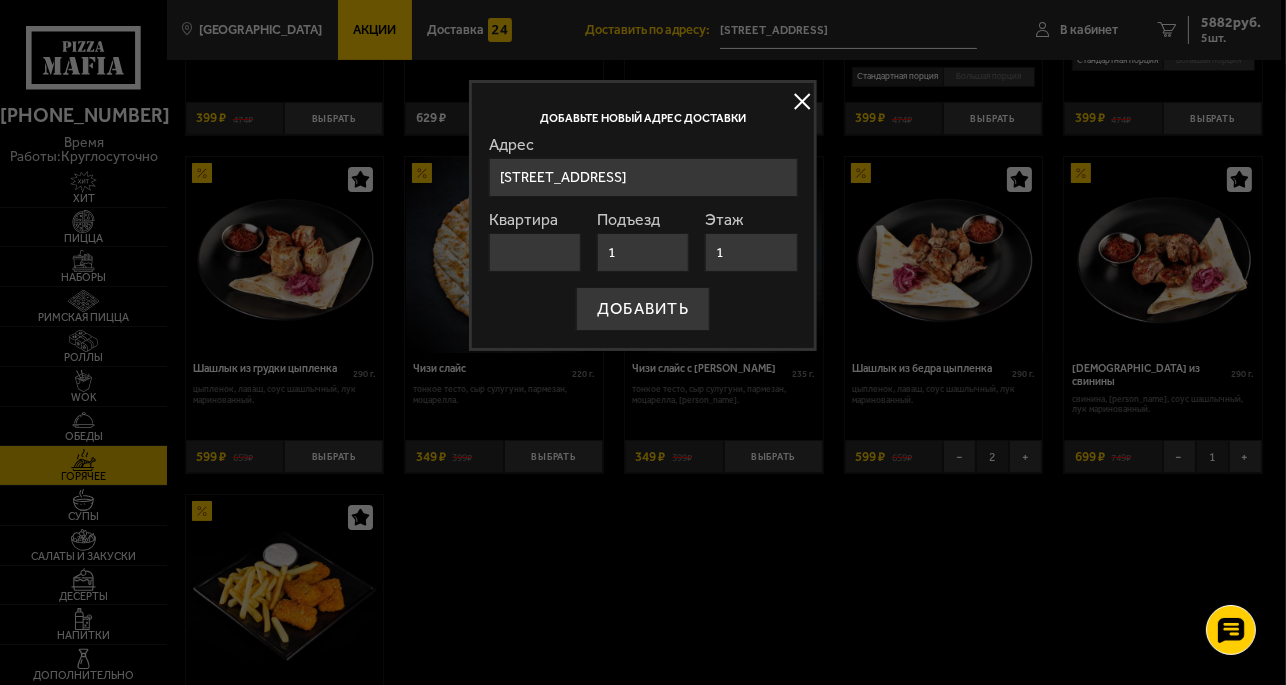 type on "1" 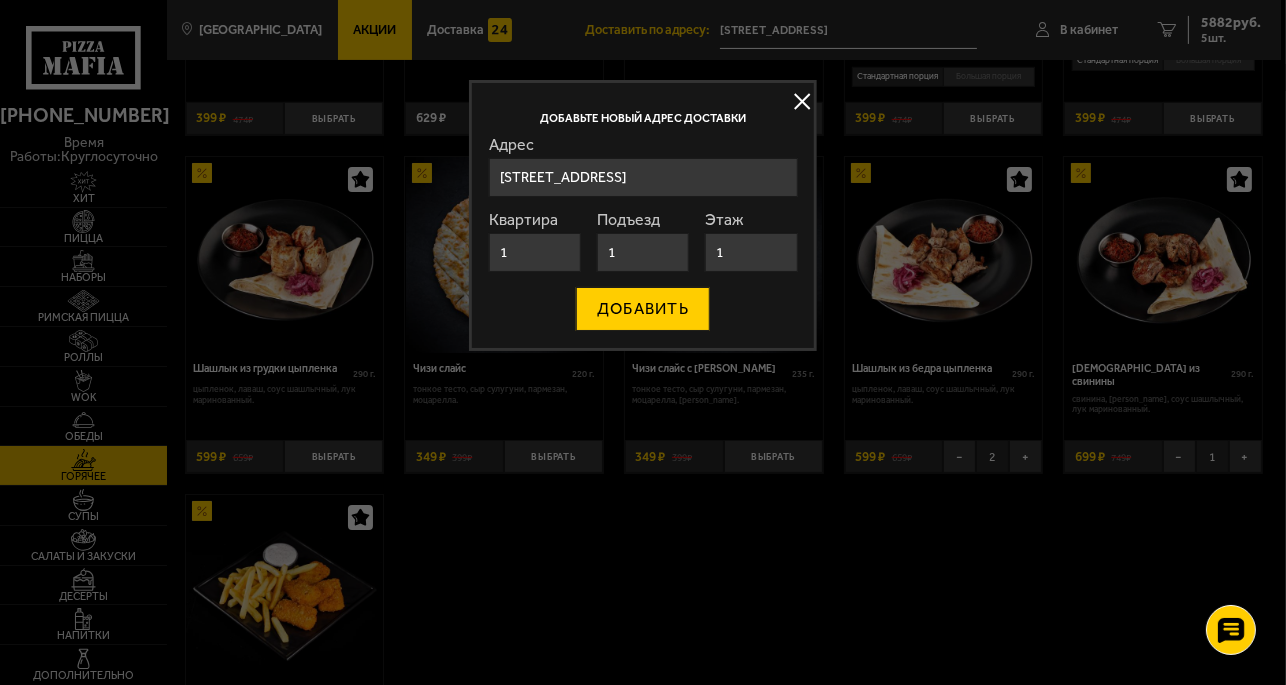 type on "1" 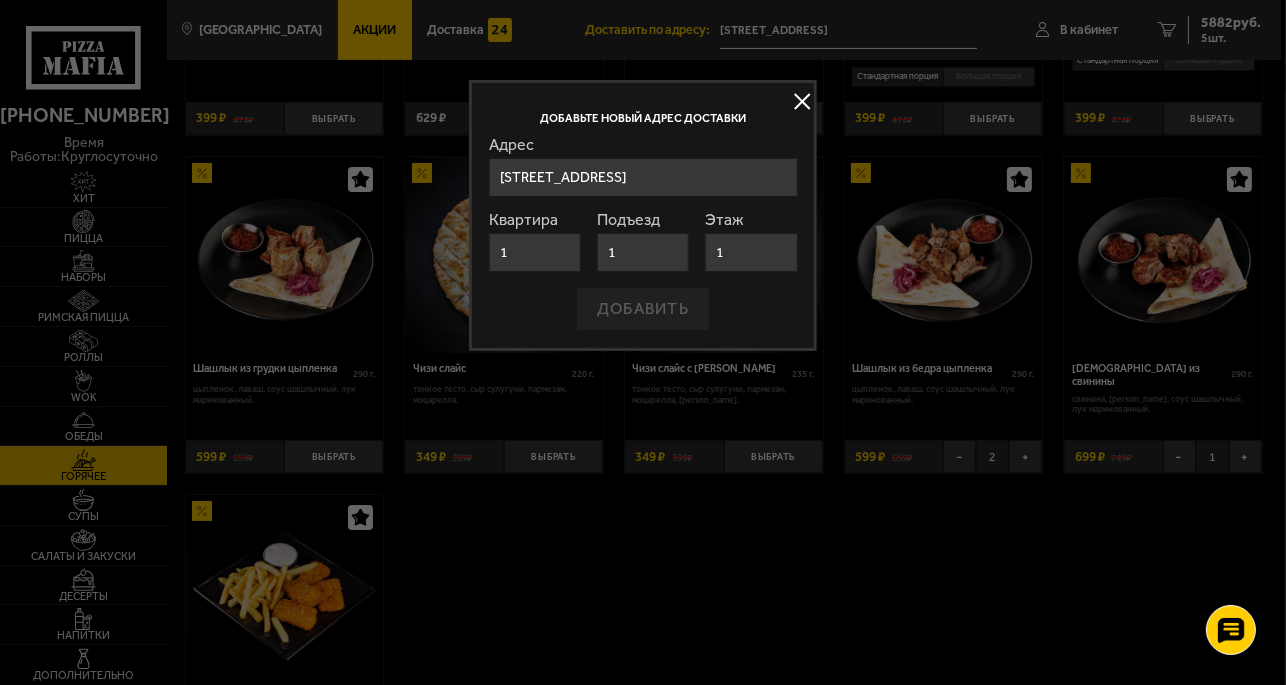 click on "ДОБАВИТЬ" at bounding box center [643, 309] 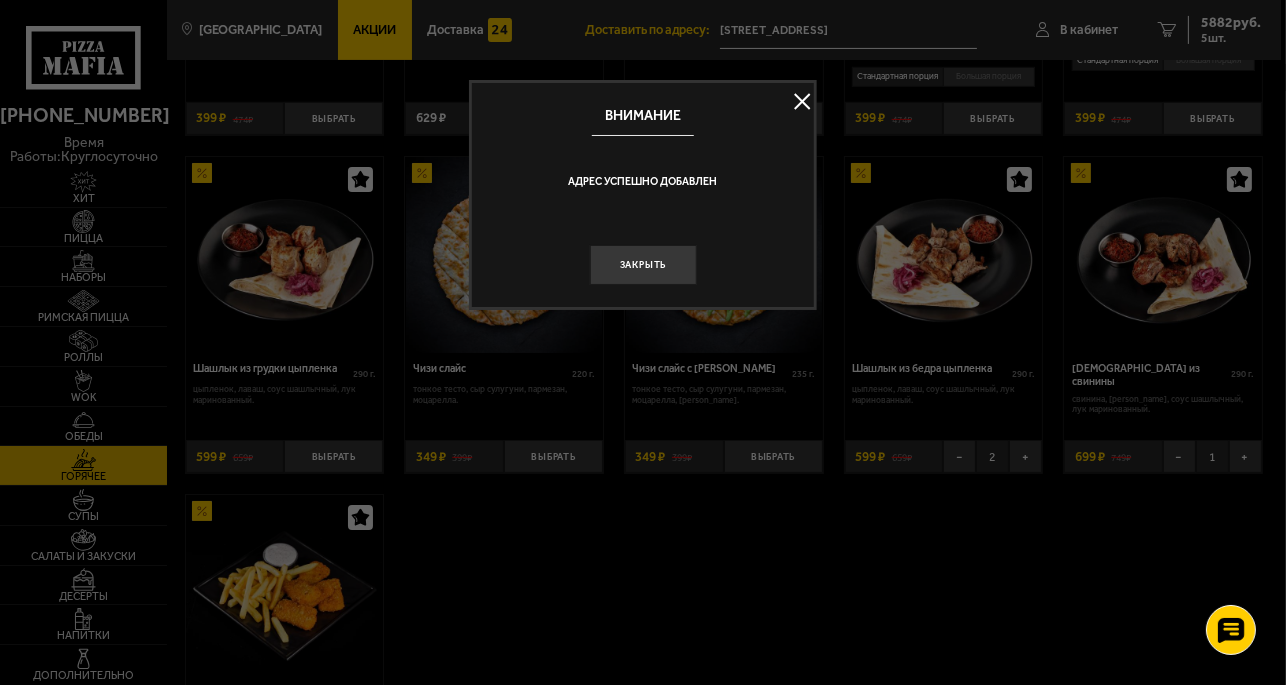 click on "Закрыть" at bounding box center [642, 265] 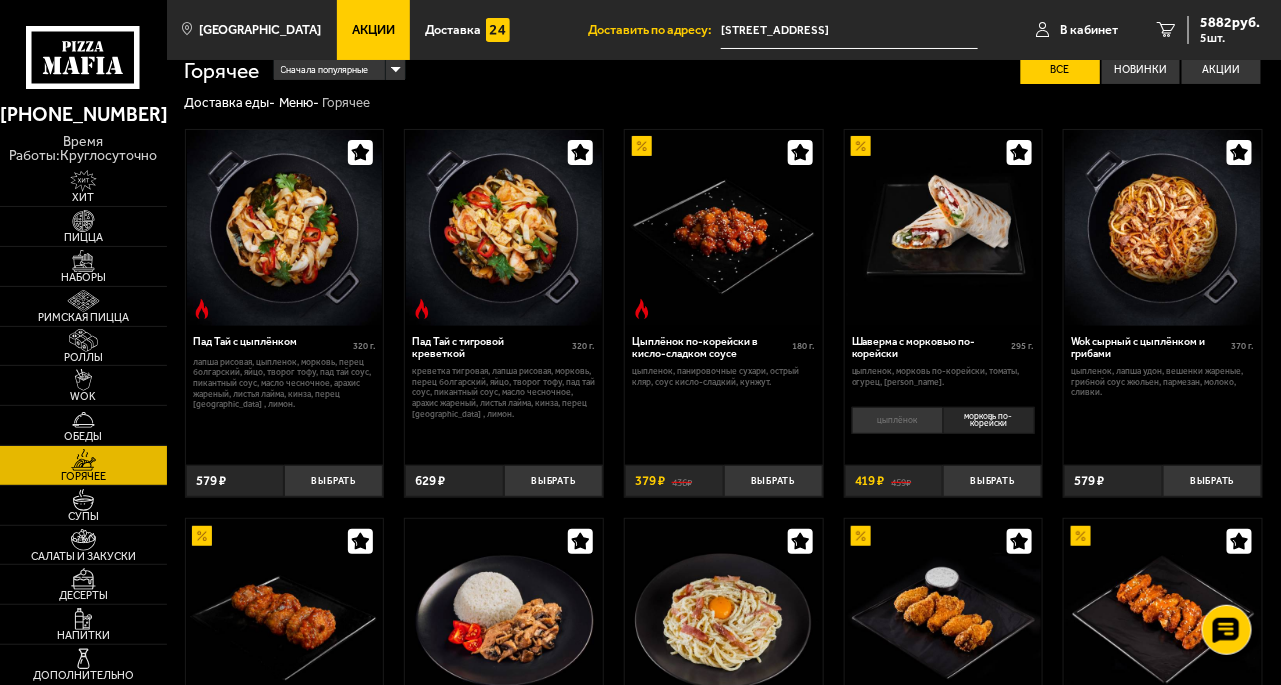 scroll, scrollTop: 0, scrollLeft: 0, axis: both 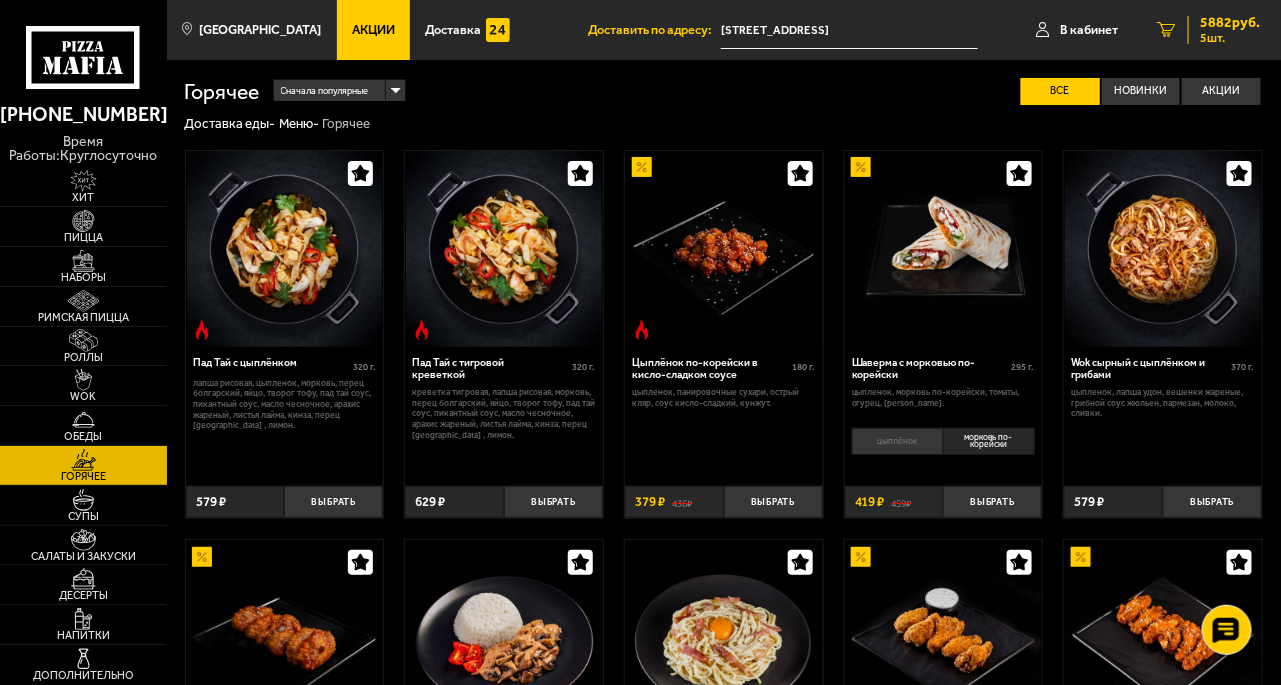click on "5  шт." at bounding box center [1231, 38] 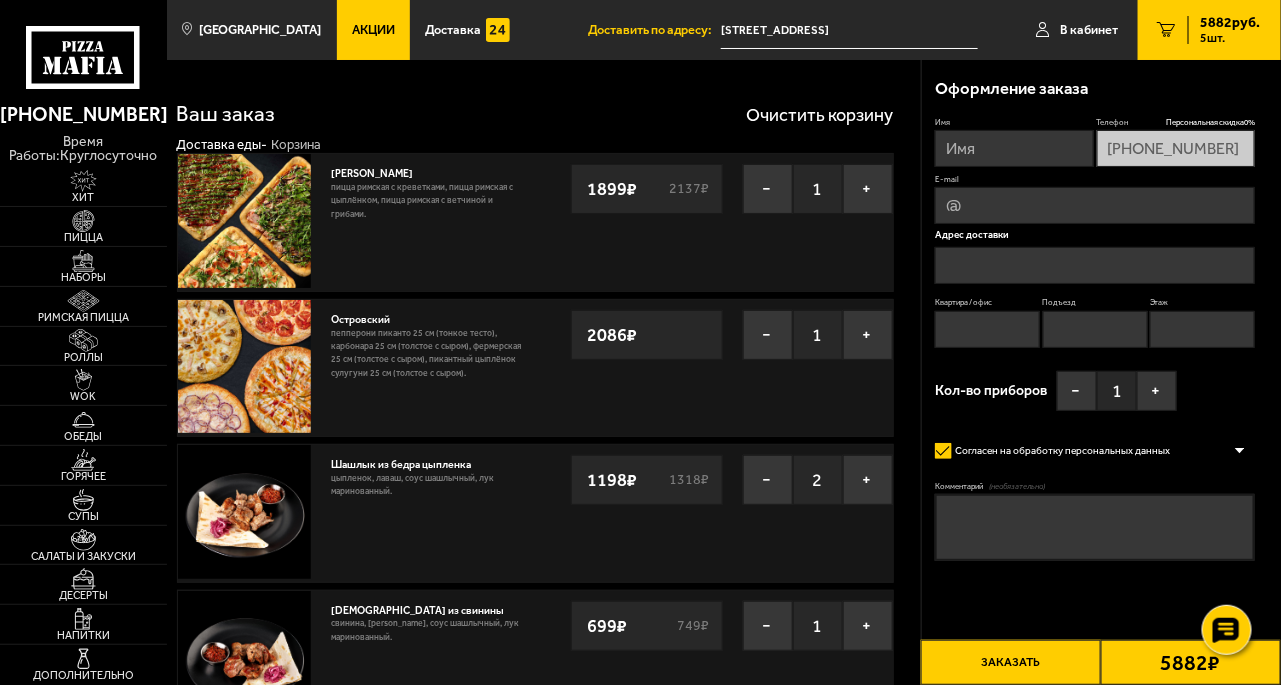type on "[STREET_ADDRESS]" 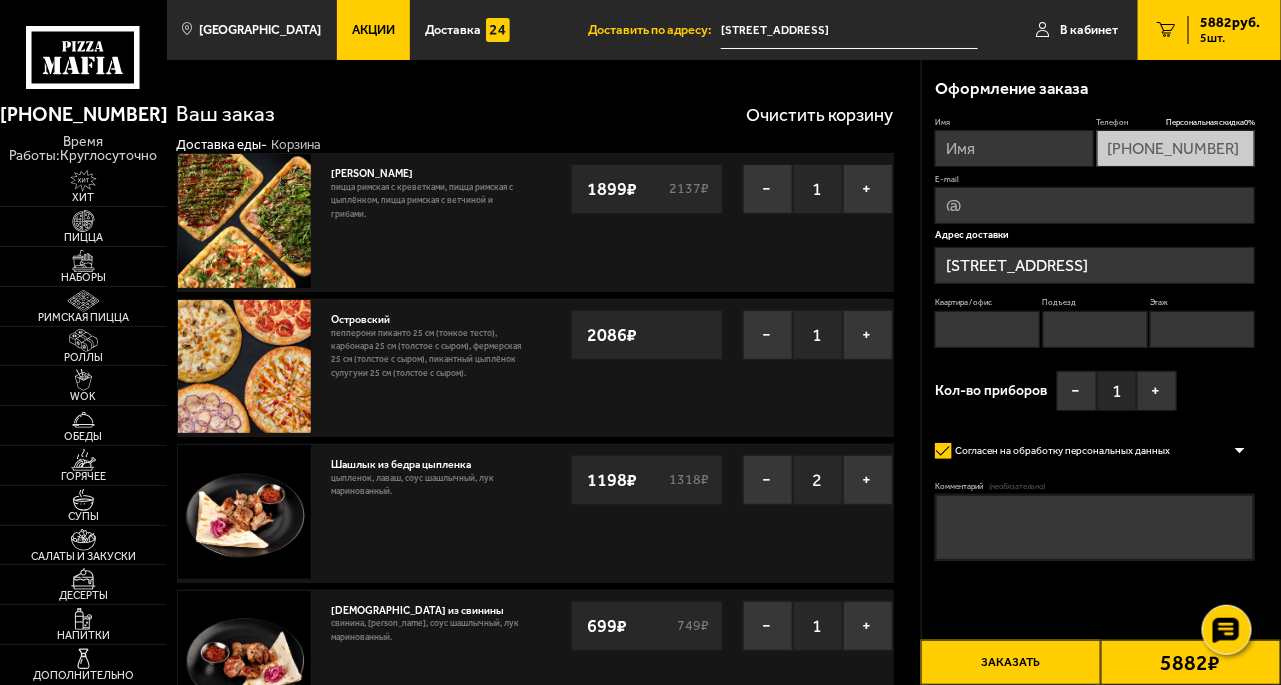 click on "Комментарий   (необязательно)" at bounding box center (1095, 527) 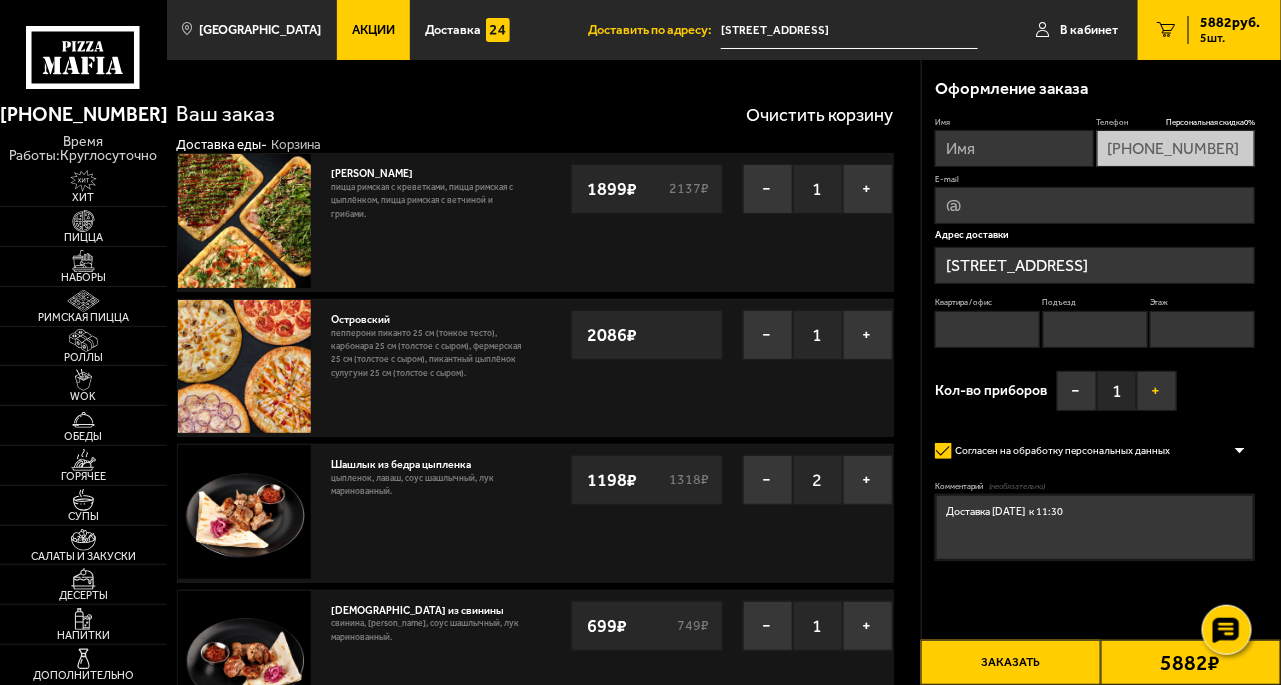 type on "Доставка [DATE]  к 11:30" 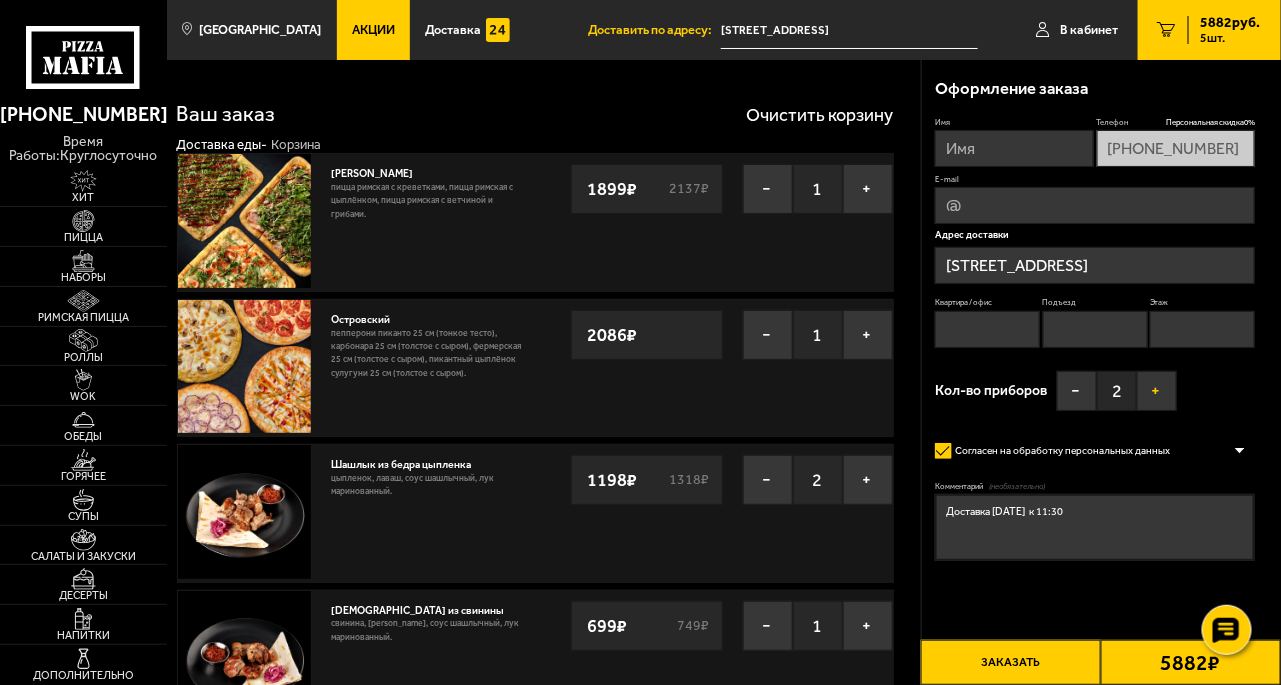 click on "+" at bounding box center [1157, 391] 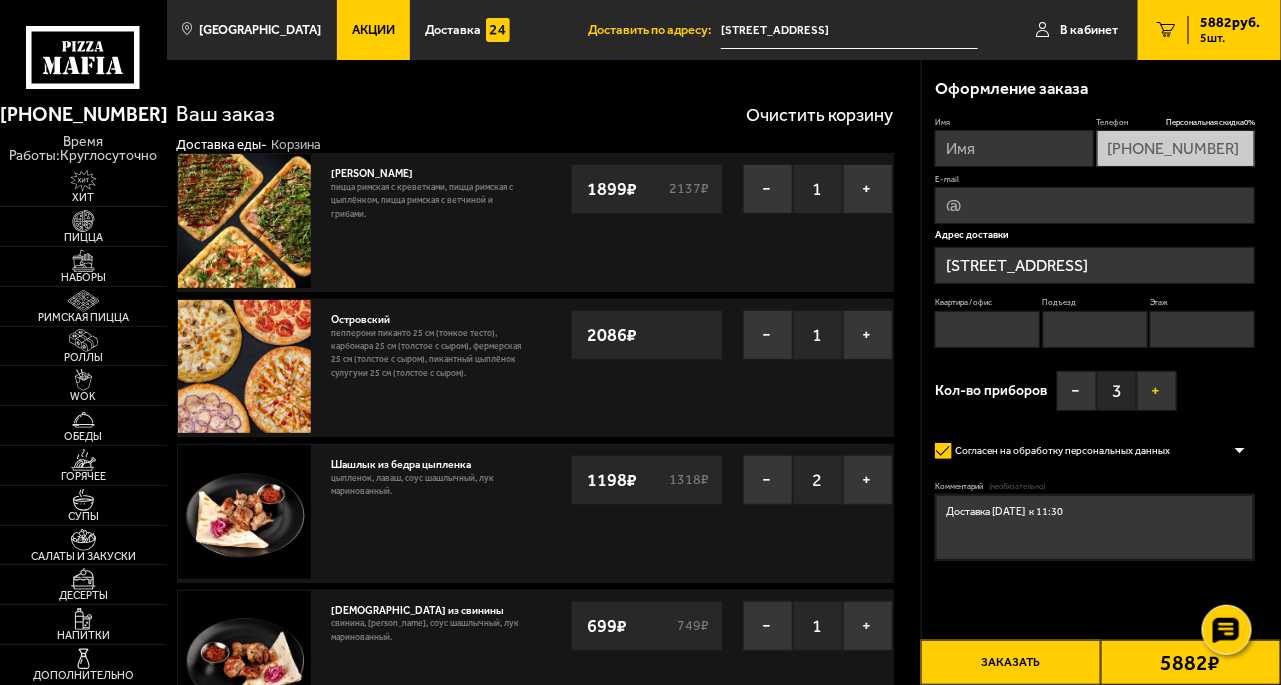 click on "+" at bounding box center (1157, 391) 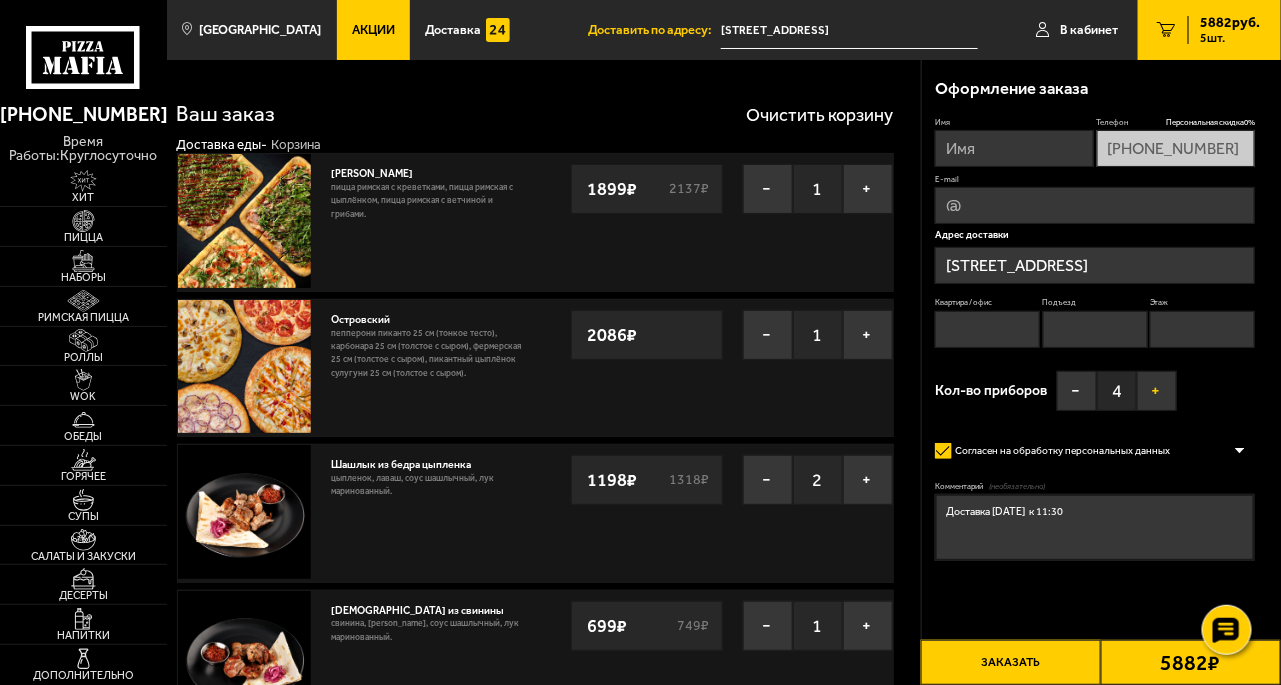 click on "+" at bounding box center [1157, 391] 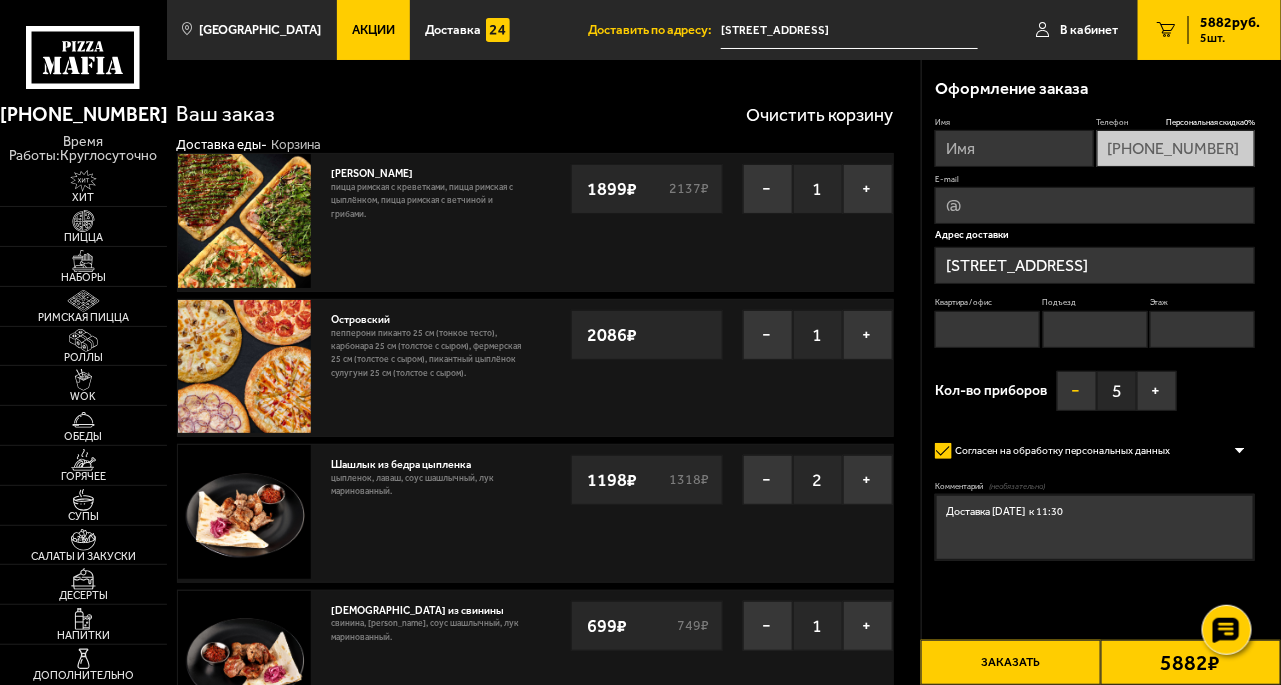 click on "−" at bounding box center [1077, 391] 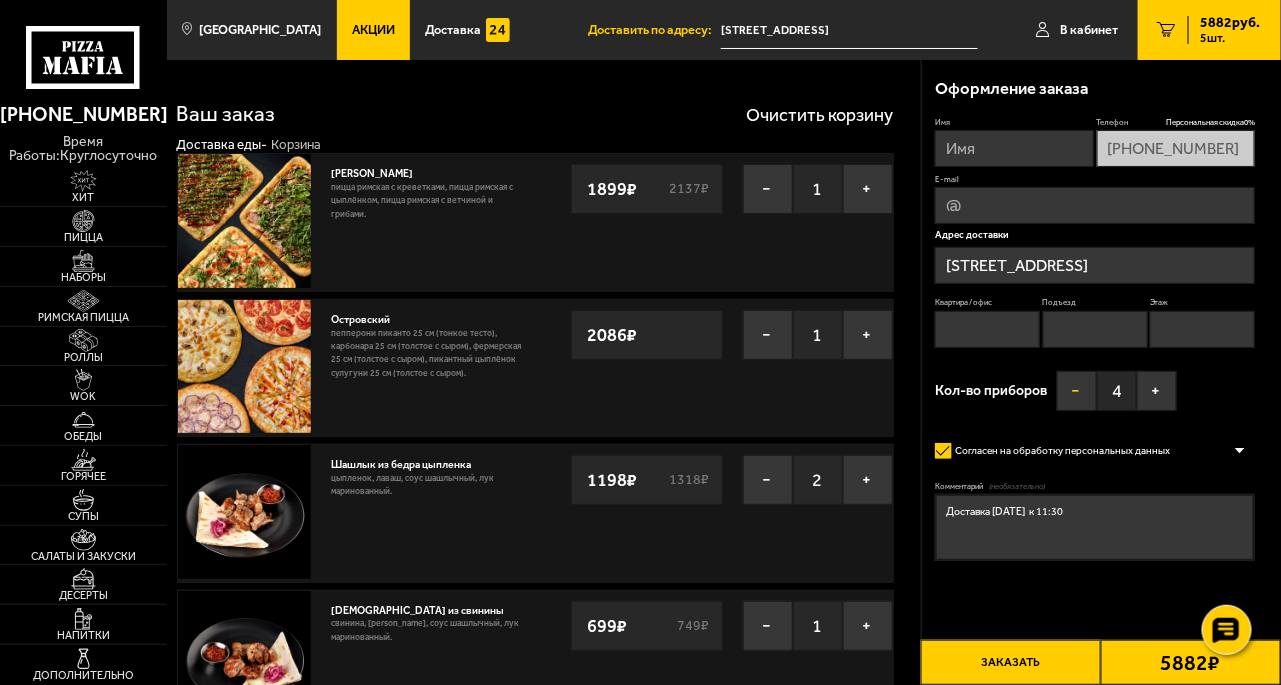click on "−" at bounding box center (1077, 391) 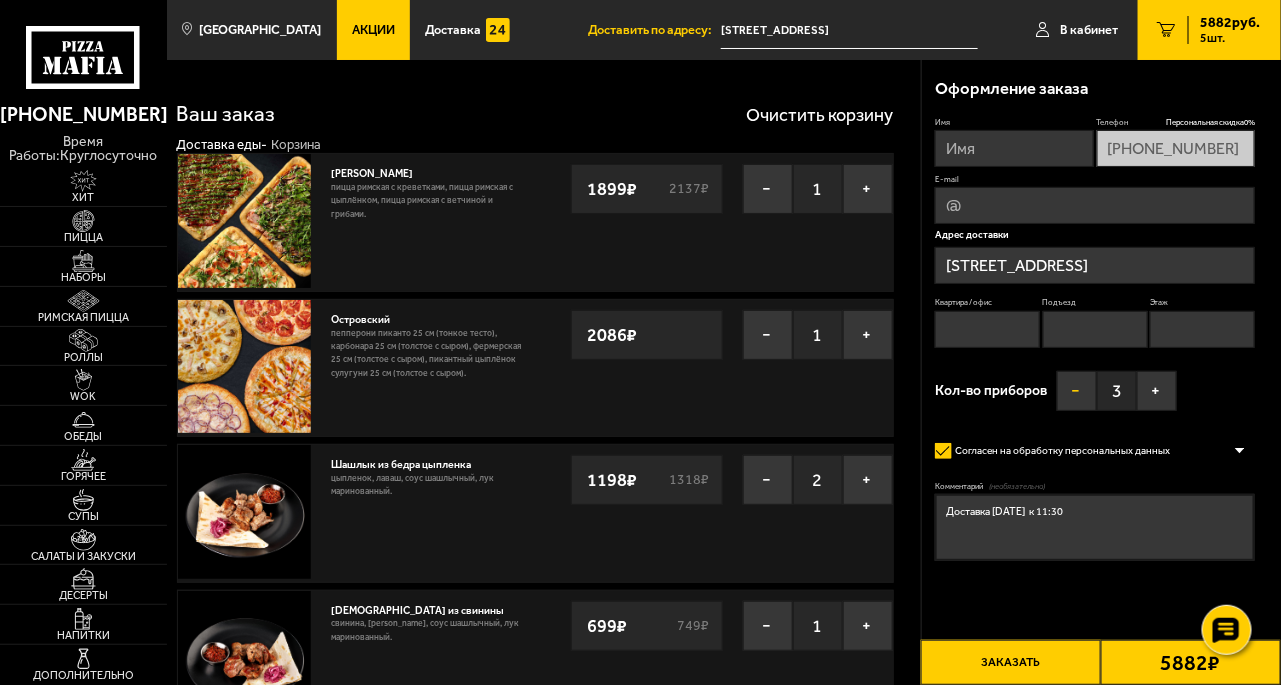click on "−" at bounding box center (1077, 391) 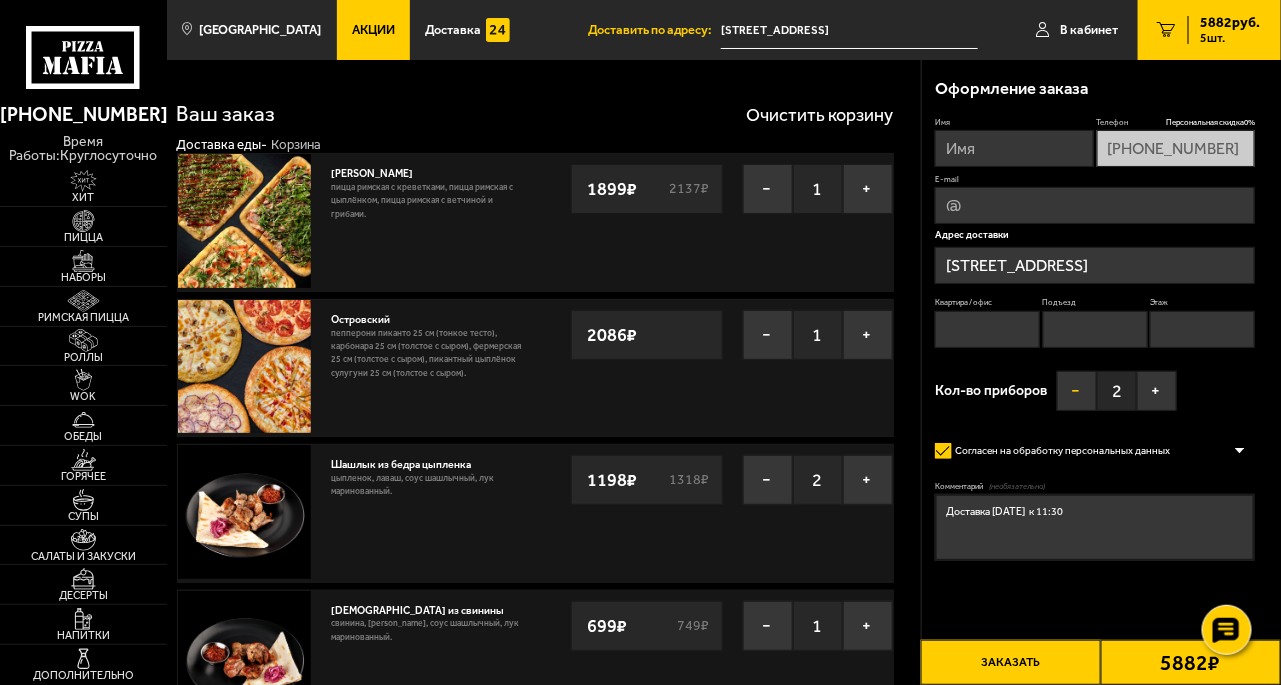 click on "−" at bounding box center [1077, 391] 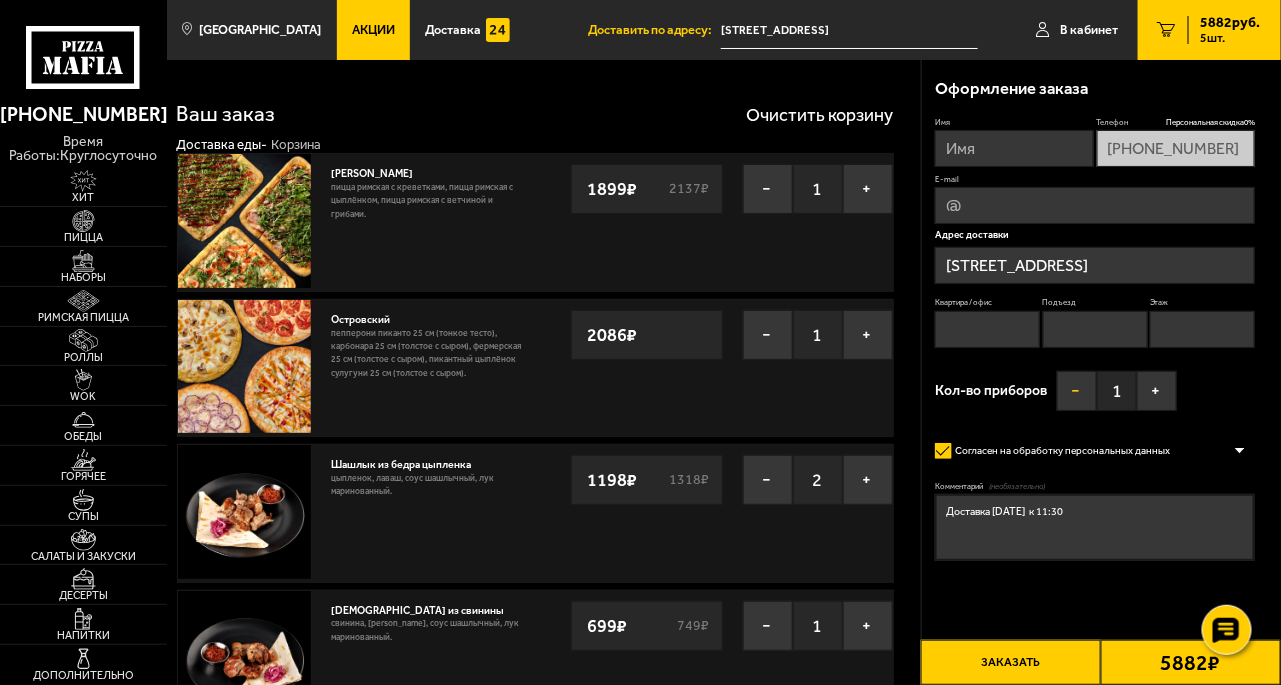 click on "−" at bounding box center (1077, 391) 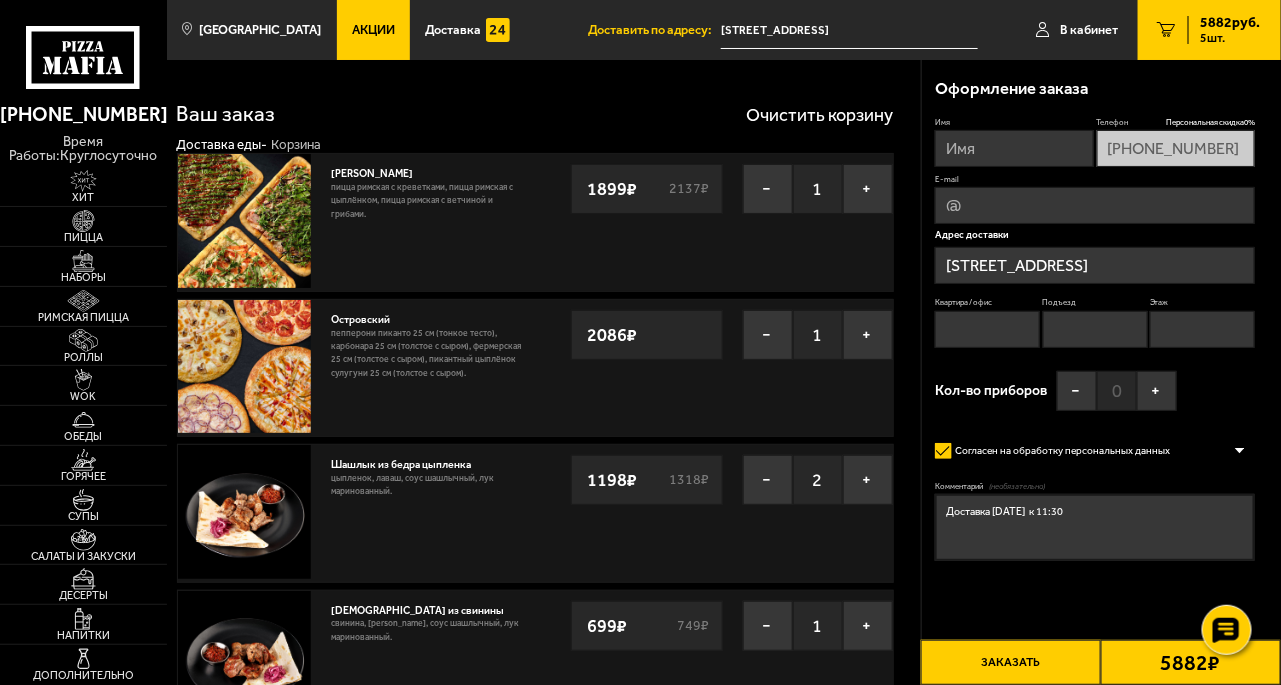 click on "0" at bounding box center (1117, 391) 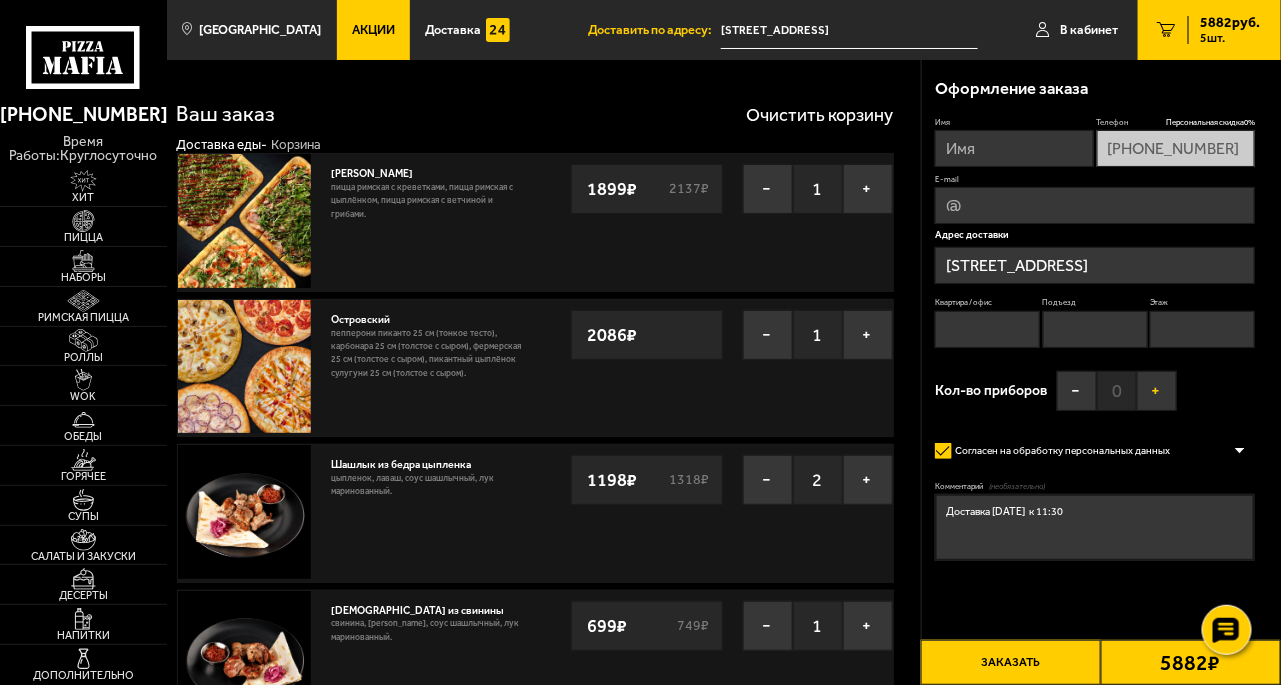 click on "+" at bounding box center (1157, 391) 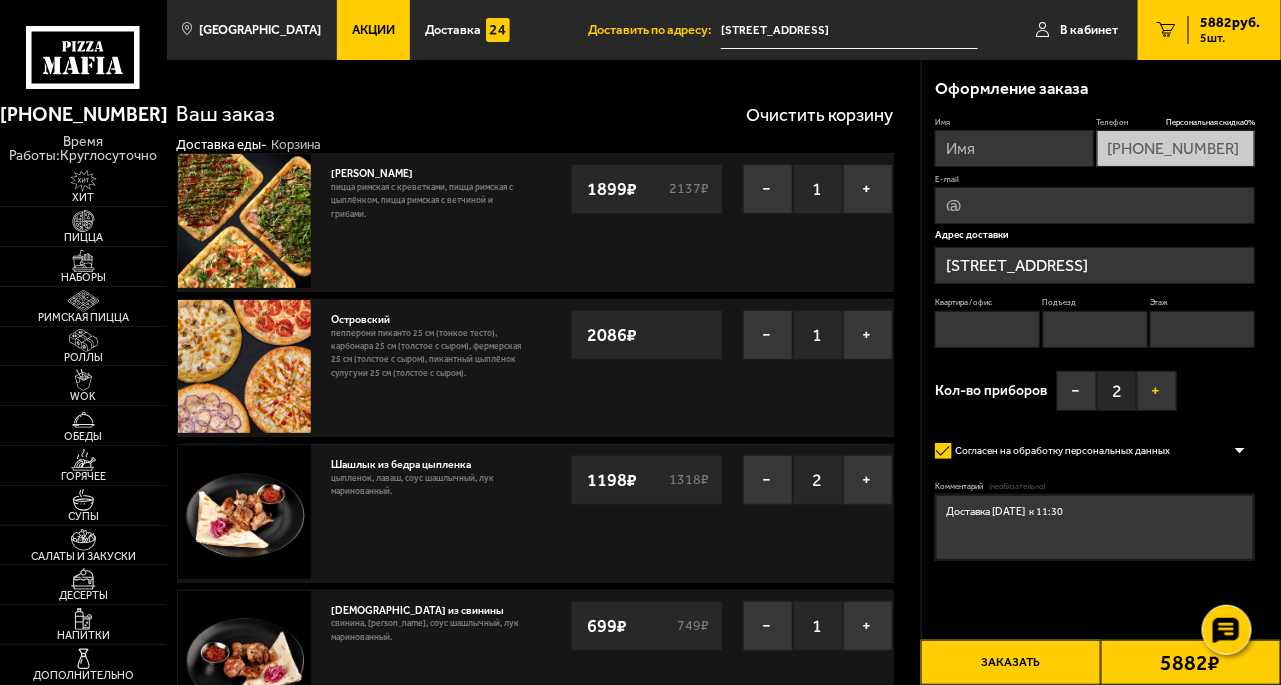 click on "+" at bounding box center (1157, 391) 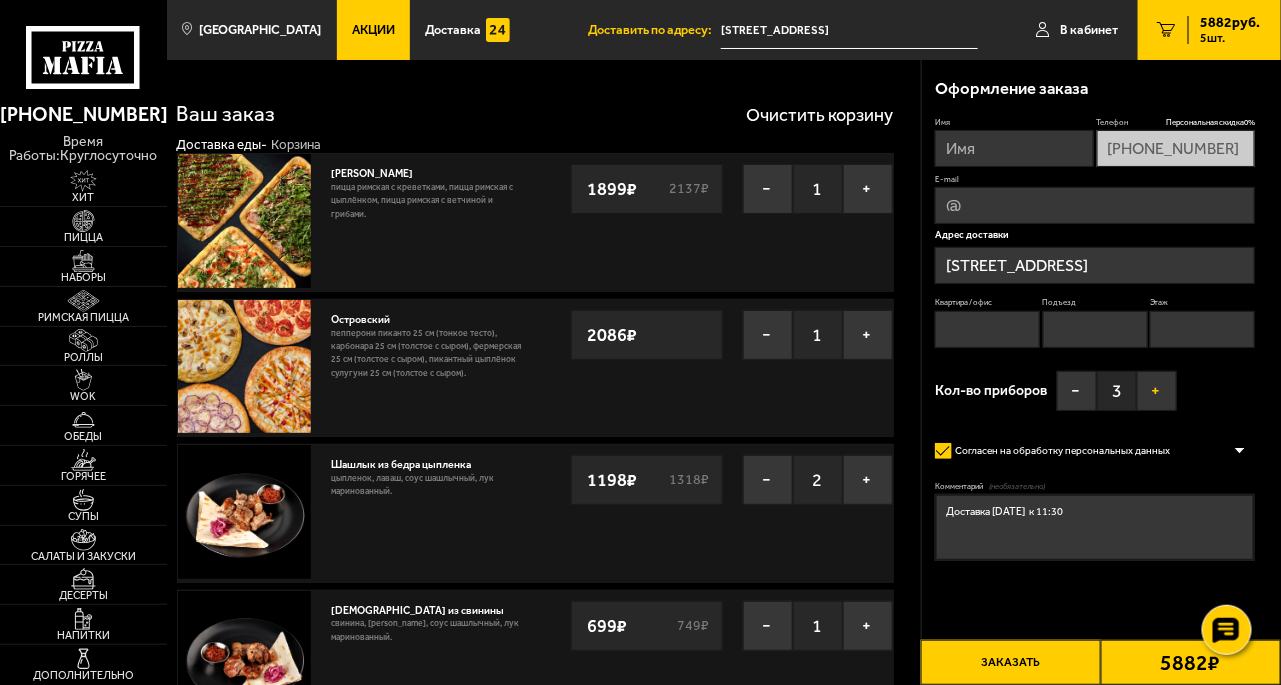 click on "+" at bounding box center (1157, 391) 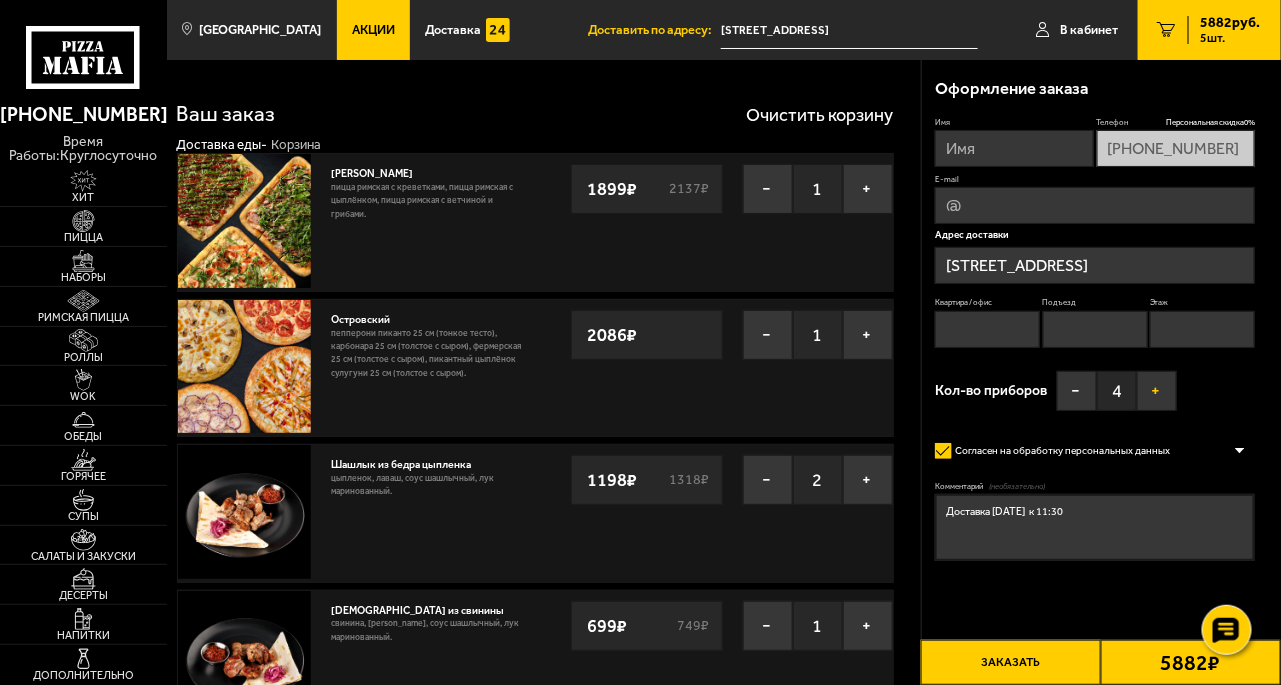 click on "+" at bounding box center [1157, 391] 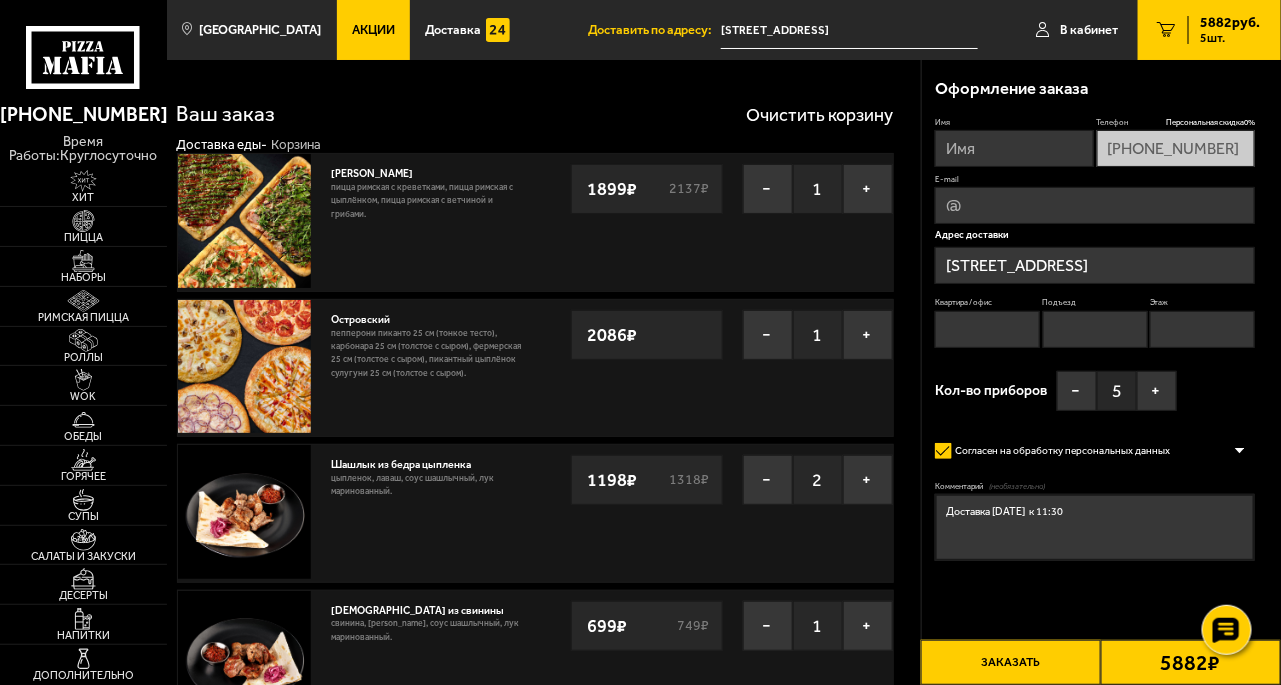 click on "Имя" at bounding box center [1014, 148] 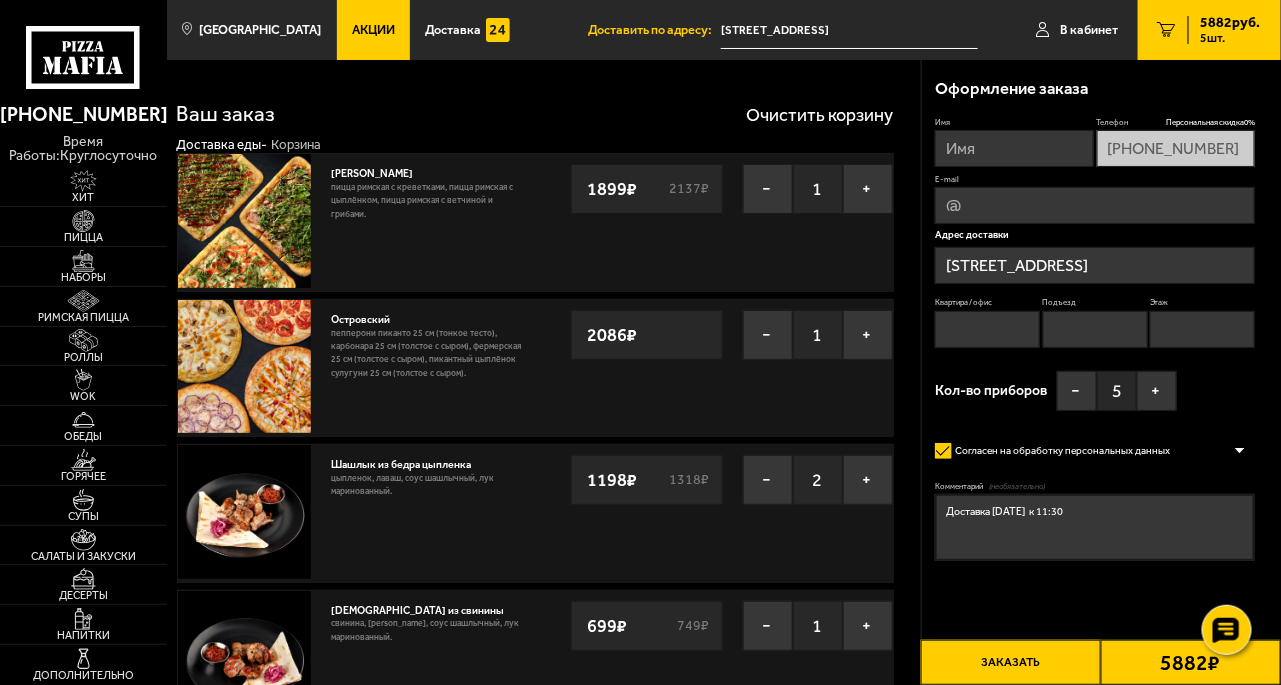 type on "[PERSON_NAME]" 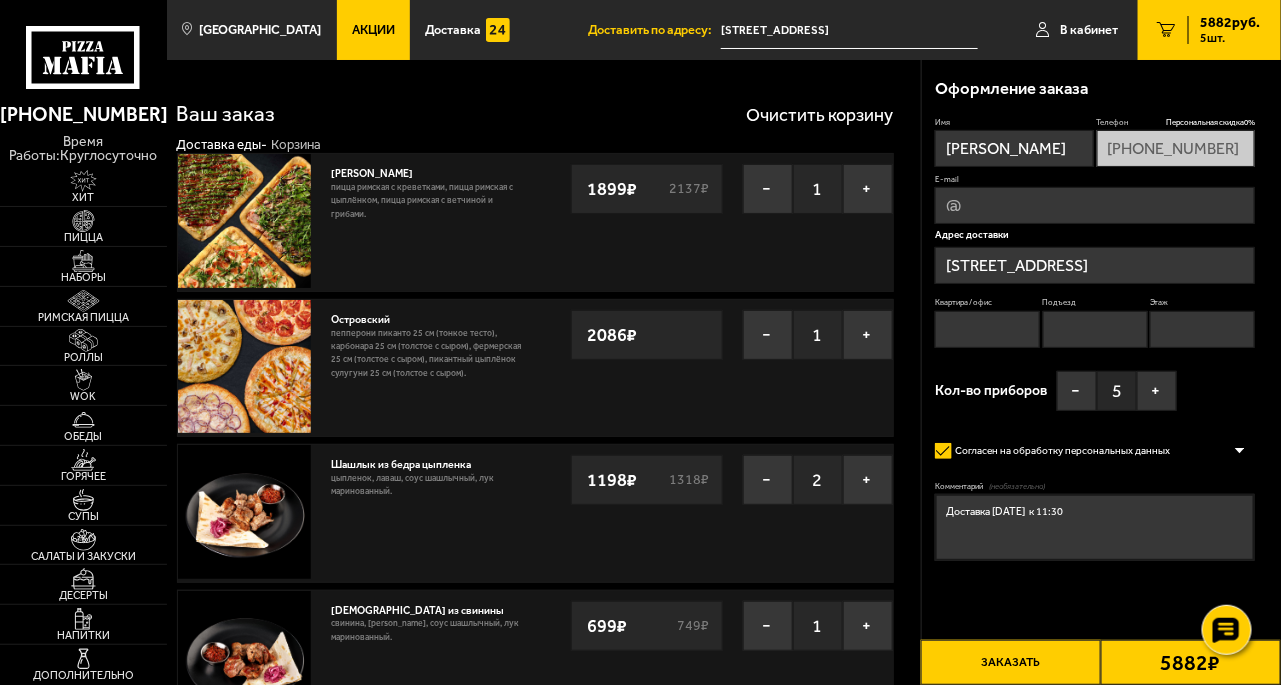 type on "[EMAIL_ADDRESS][DOMAIN_NAME]" 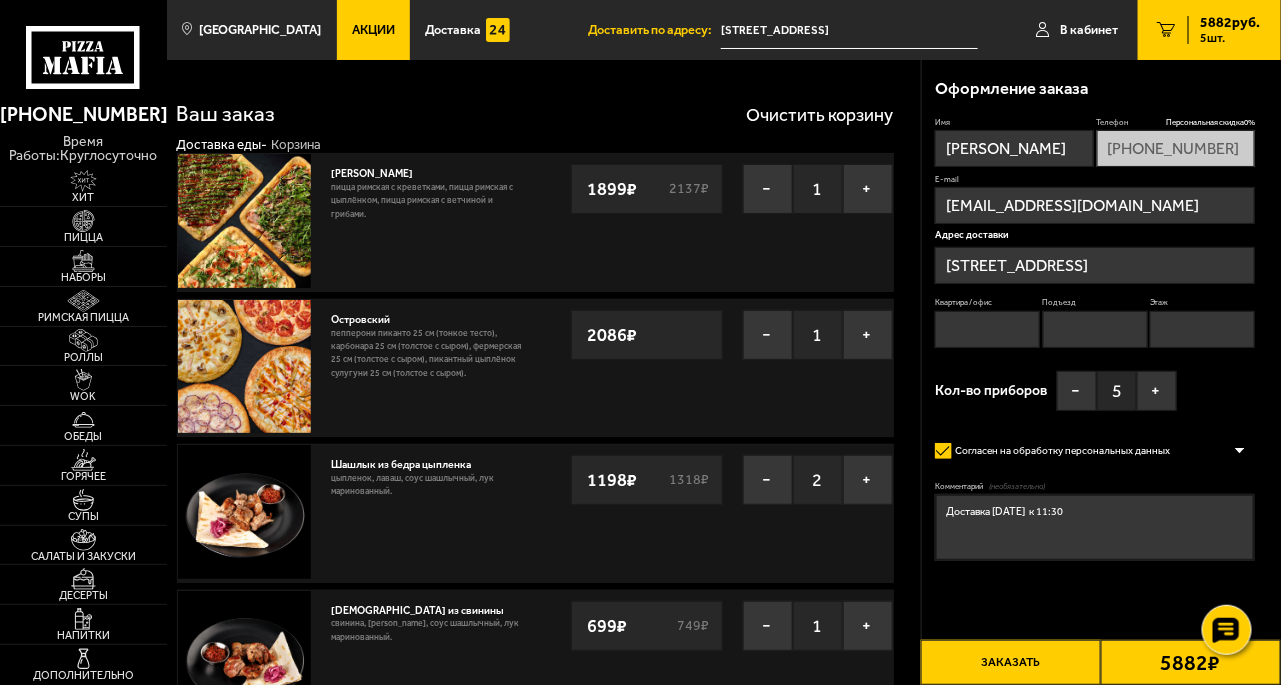click on "Доставка [DATE]  к 11:30" at bounding box center [1095, 527] 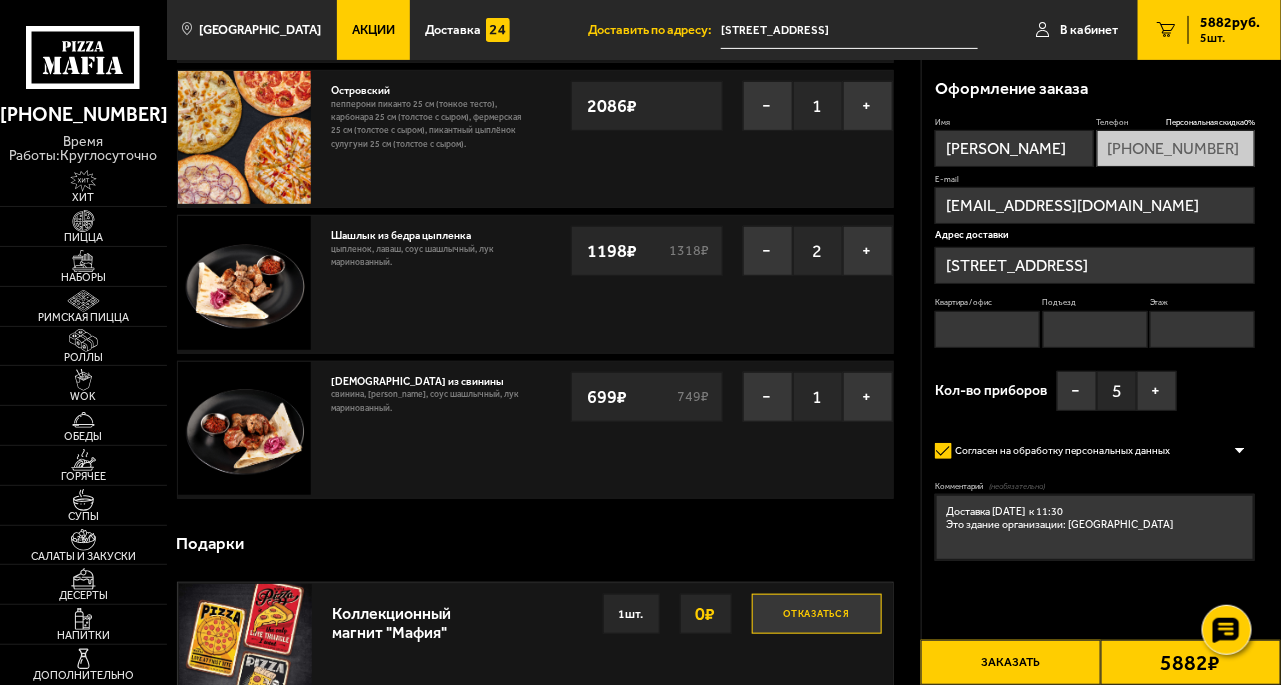 scroll, scrollTop: 230, scrollLeft: 0, axis: vertical 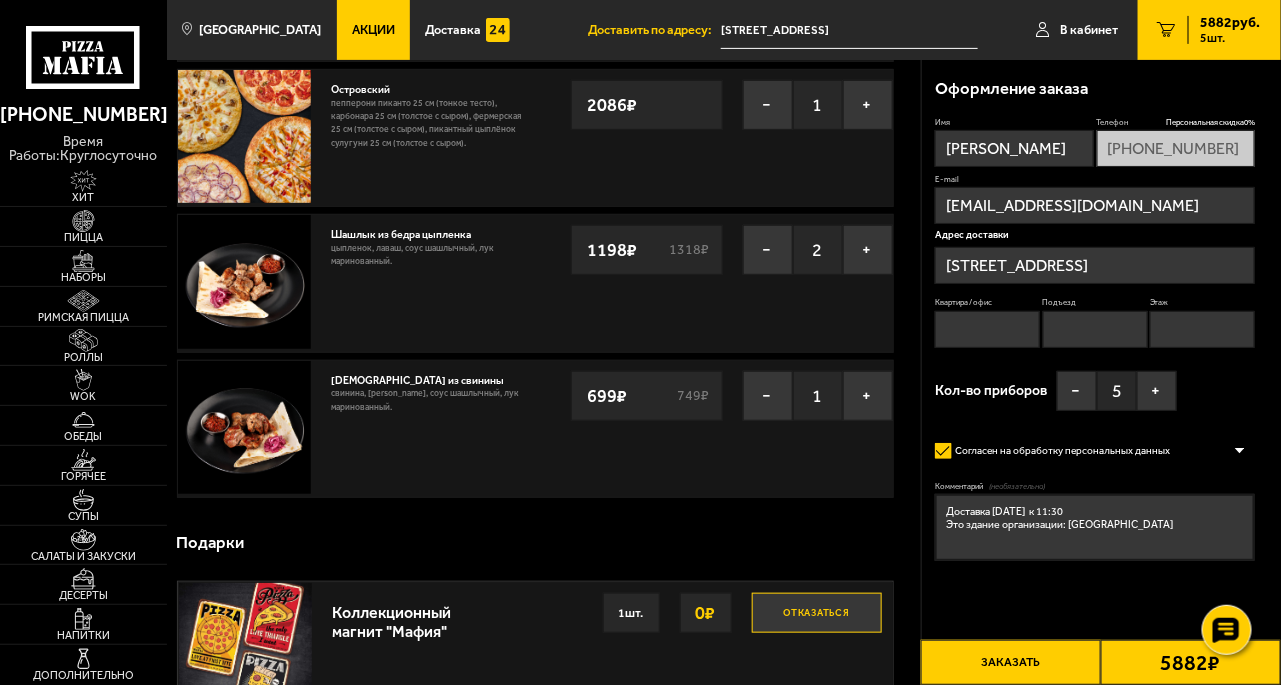 type on "Доставка [DATE]  к 11:30
Это здание организации: [GEOGRAPHIC_DATA]" 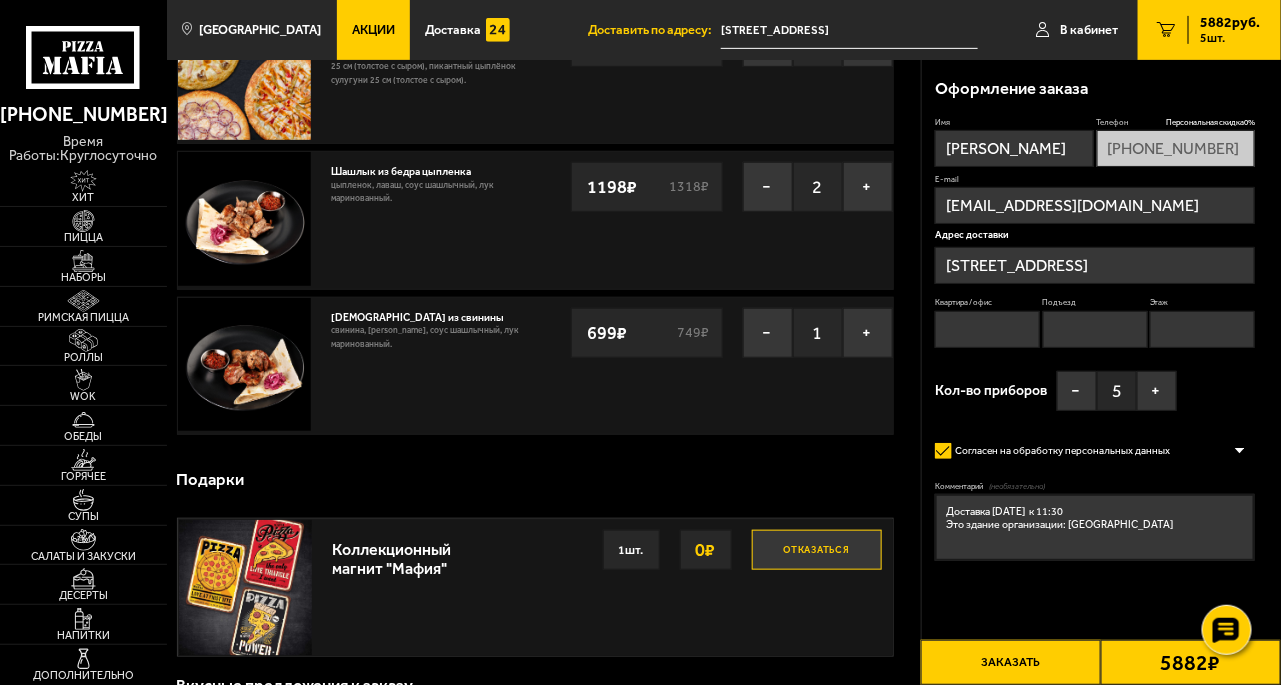 scroll, scrollTop: 307, scrollLeft: 0, axis: vertical 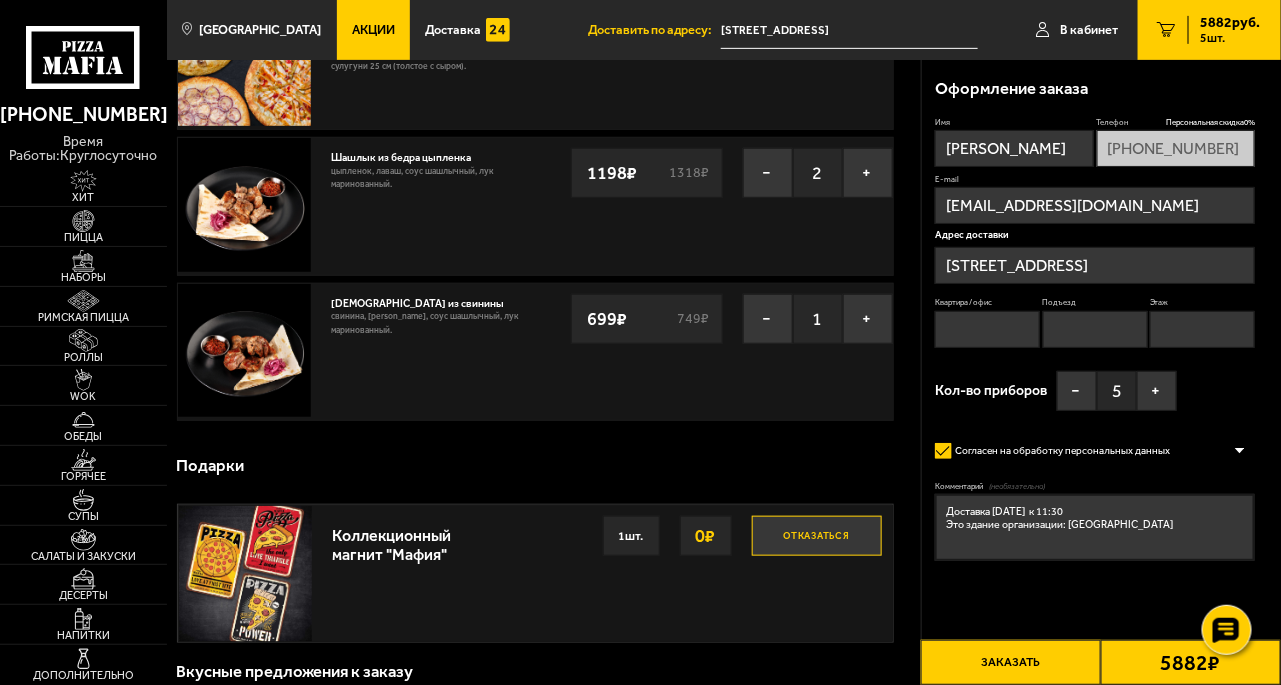 click on "Заказать" at bounding box center (1011, 662) 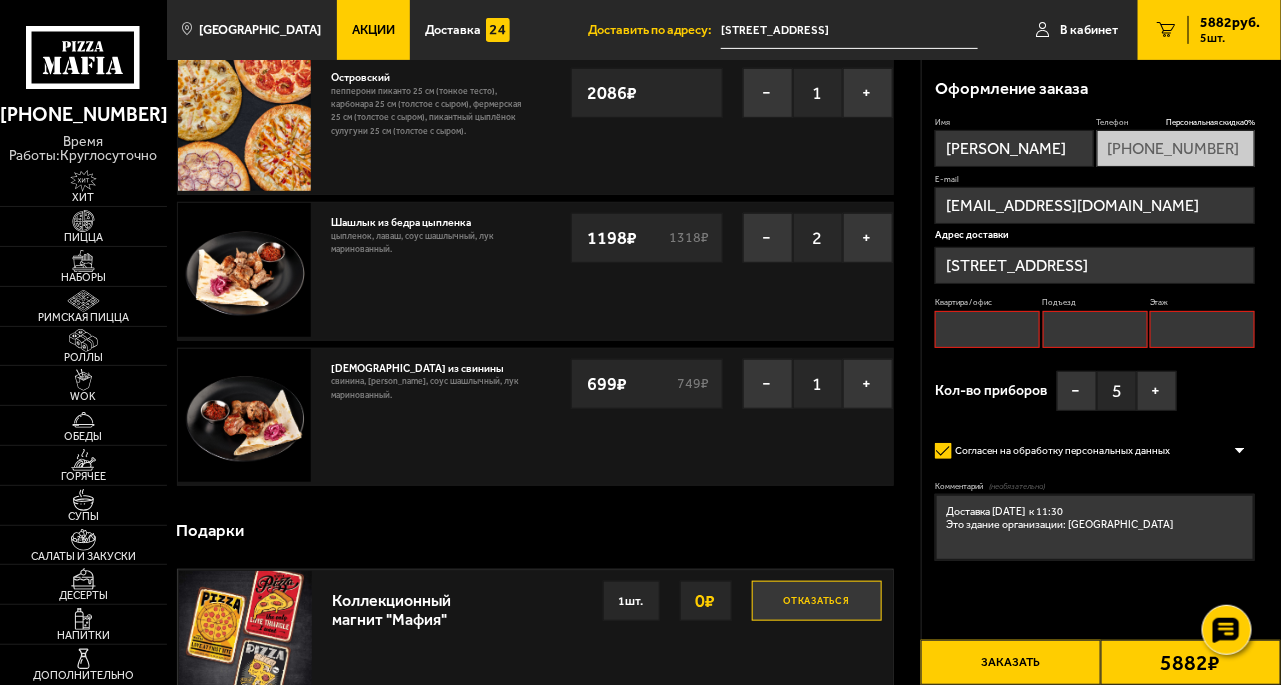 scroll, scrollTop: 477, scrollLeft: 0, axis: vertical 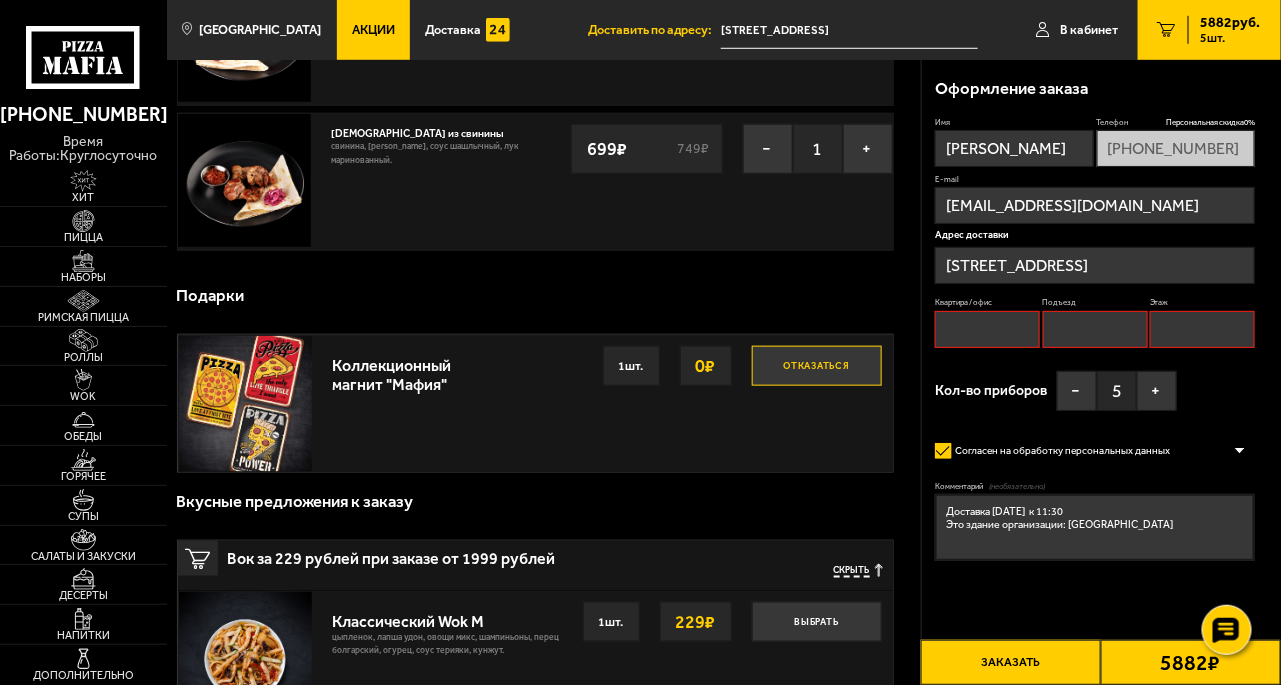click on "Заказать" at bounding box center (1011, 662) 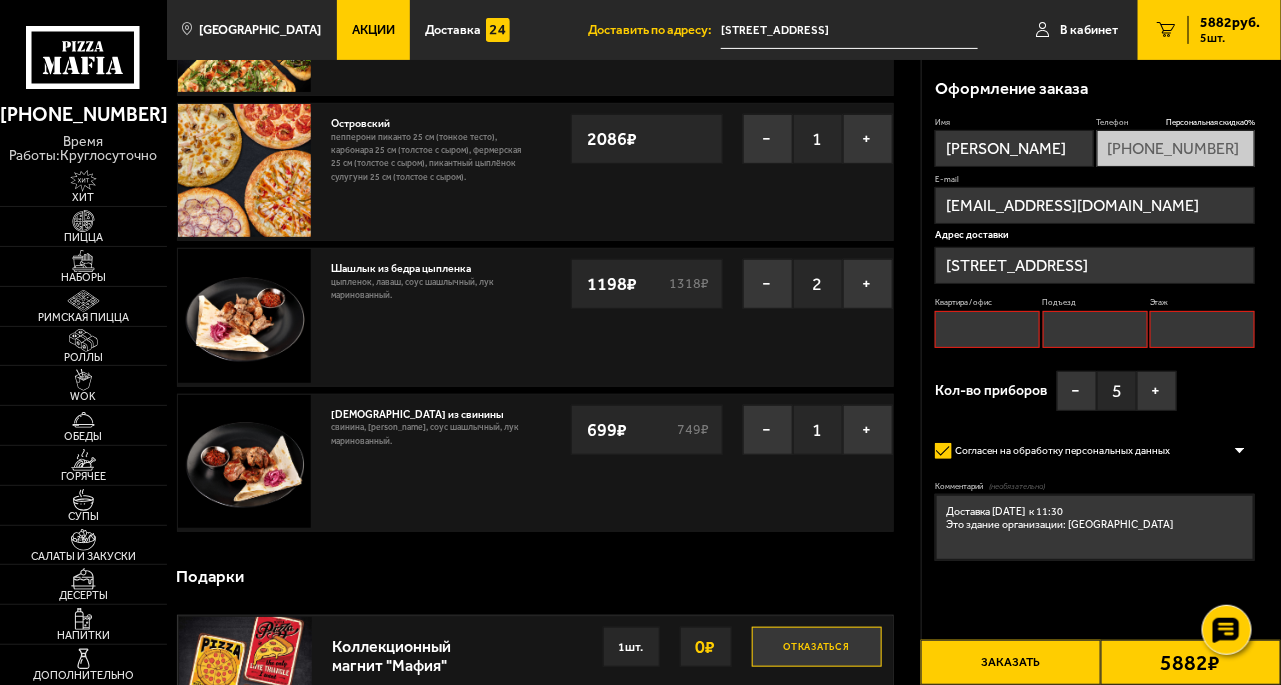 scroll, scrollTop: 170, scrollLeft: 0, axis: vertical 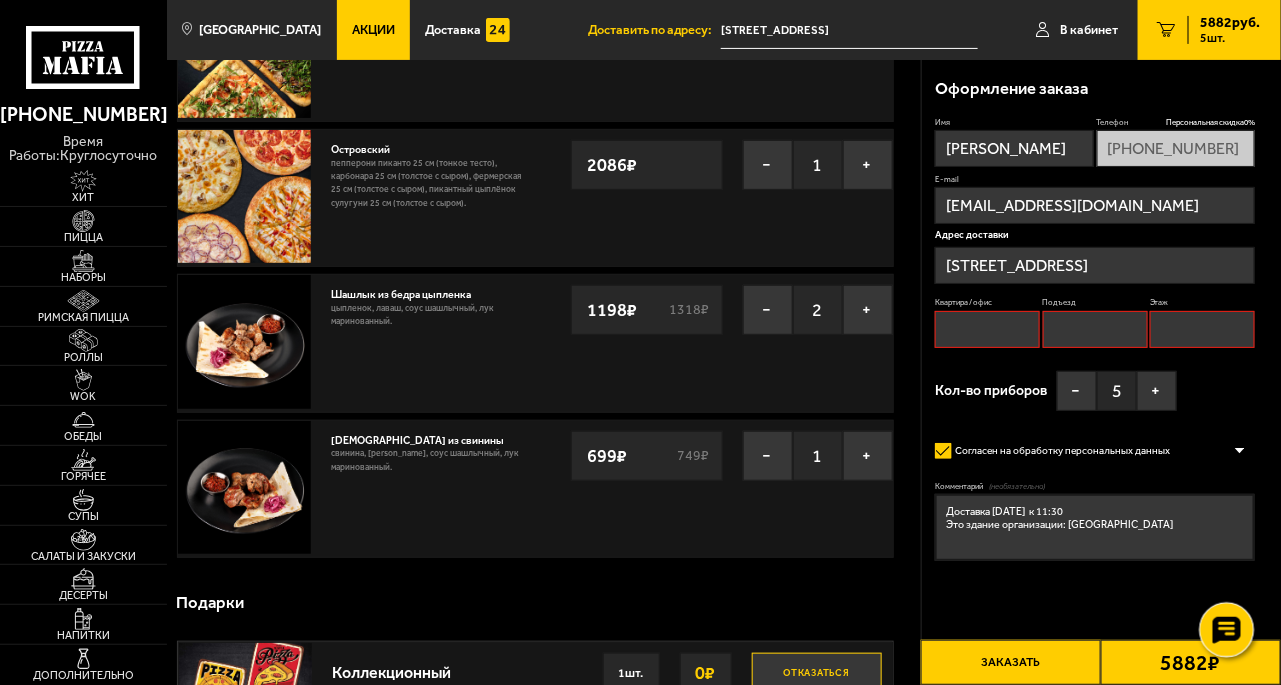 click 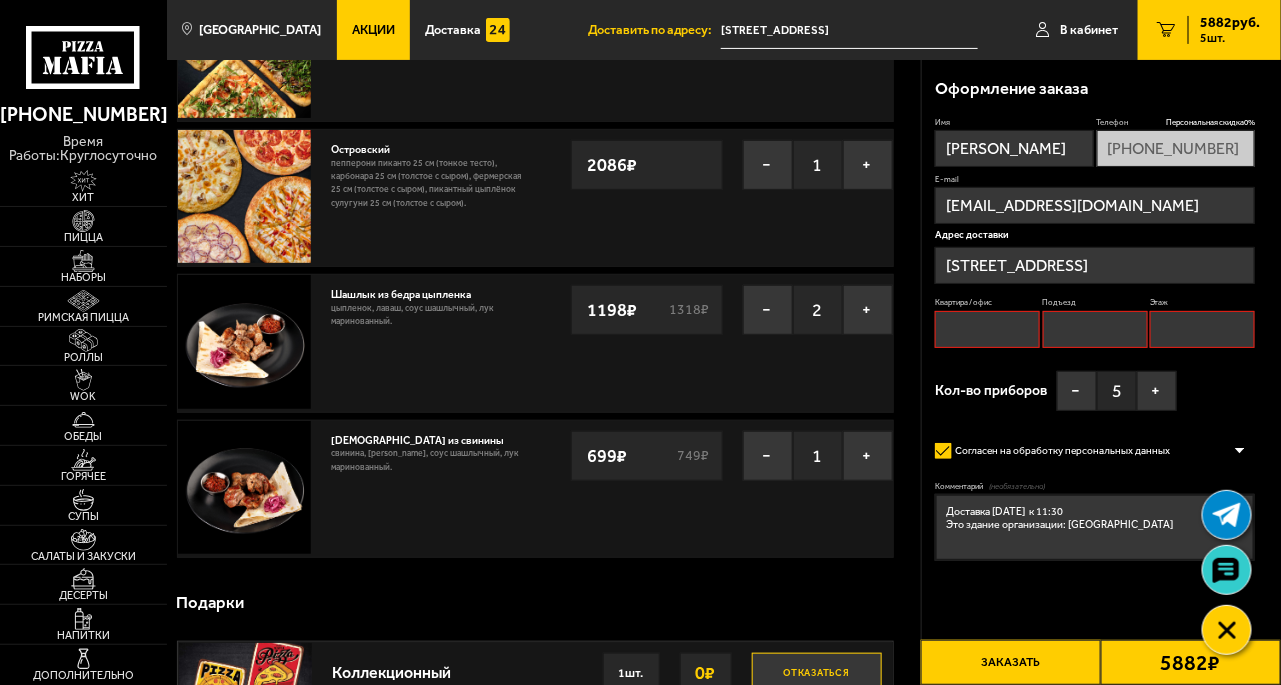 click on "Заказать" at bounding box center [1011, 662] 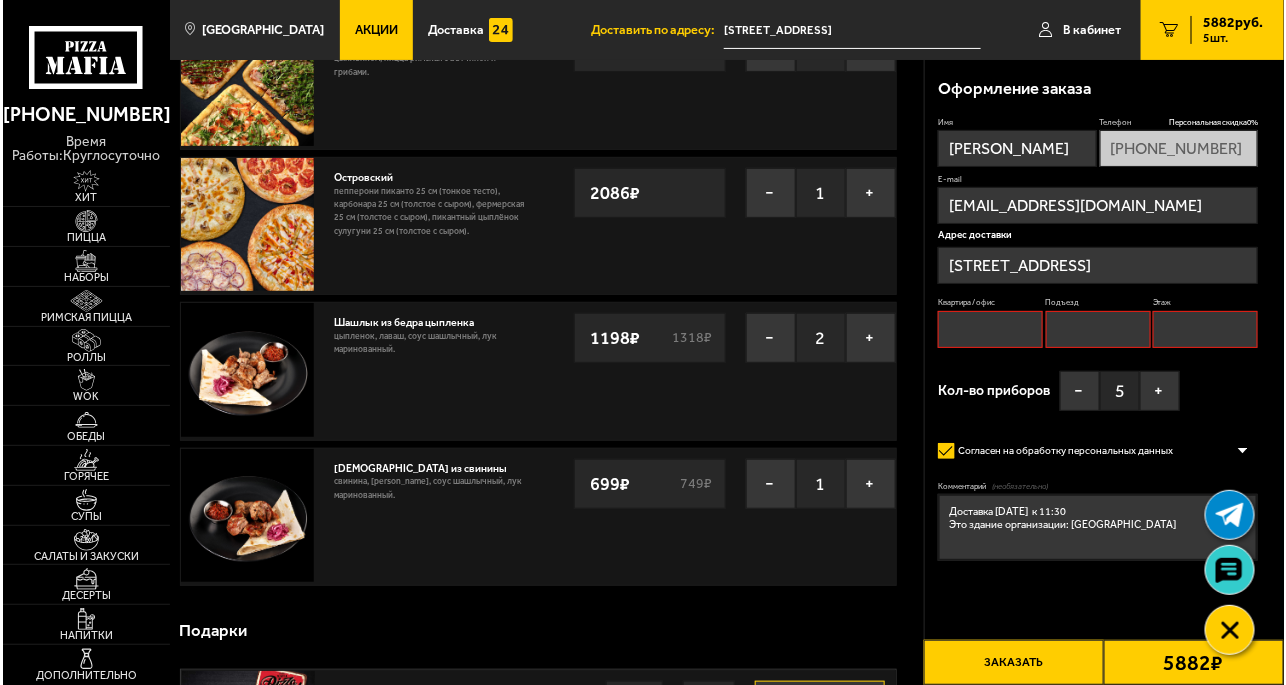 scroll, scrollTop: 0, scrollLeft: 0, axis: both 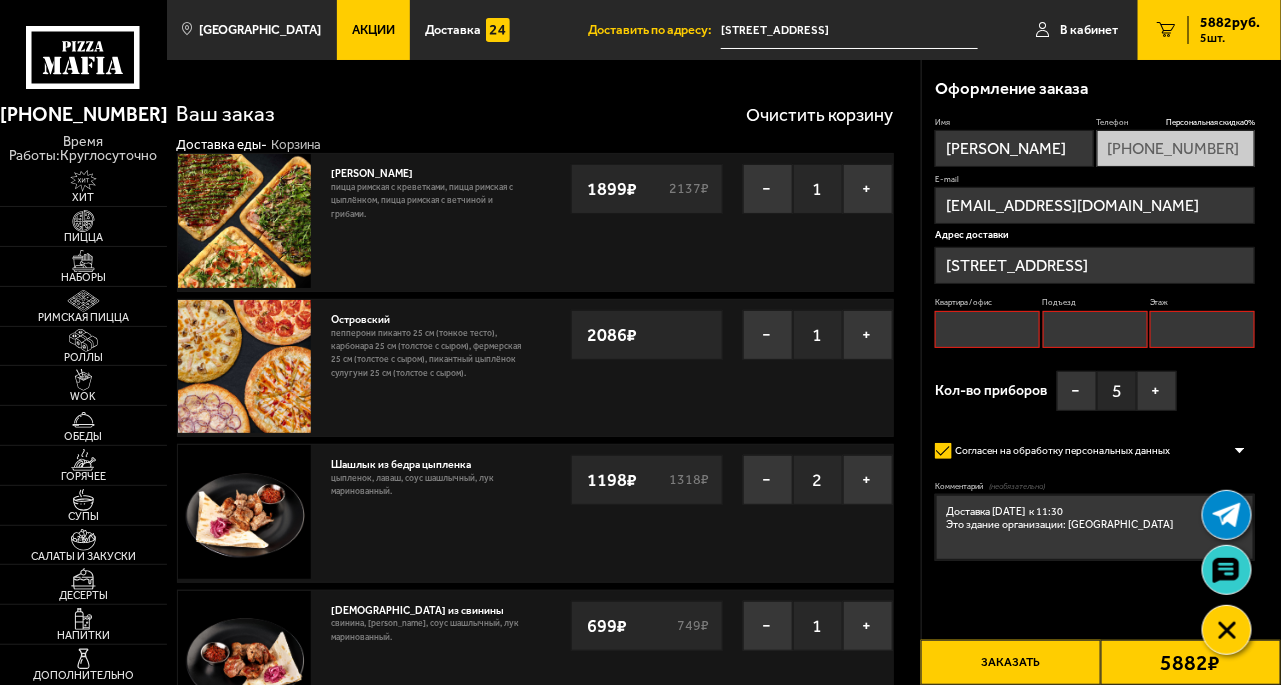 click on "Имя [PERSON_NAME] Телефон Персональная скидка  0 % [PHONE_NUMBER] E-mail [EMAIL_ADDRESS][DOMAIN_NAME] Адрес доставки [STREET_ADDRESS] Квартира / офис Подъезд  Этаж  Кол-во приборов − 5 + Согласен на обработку персональных данных Оформить заказ без звонка оператора Вы будете зарегистрированы автоматически. Комментарий   (необязательно) Доставка [DATE]  к 11:30
Это здание организации: [GEOGRAPHIC_DATA]: Применить 5882  ₽ Выбрать способ оплаты Заказать" at bounding box center [1095, 379] 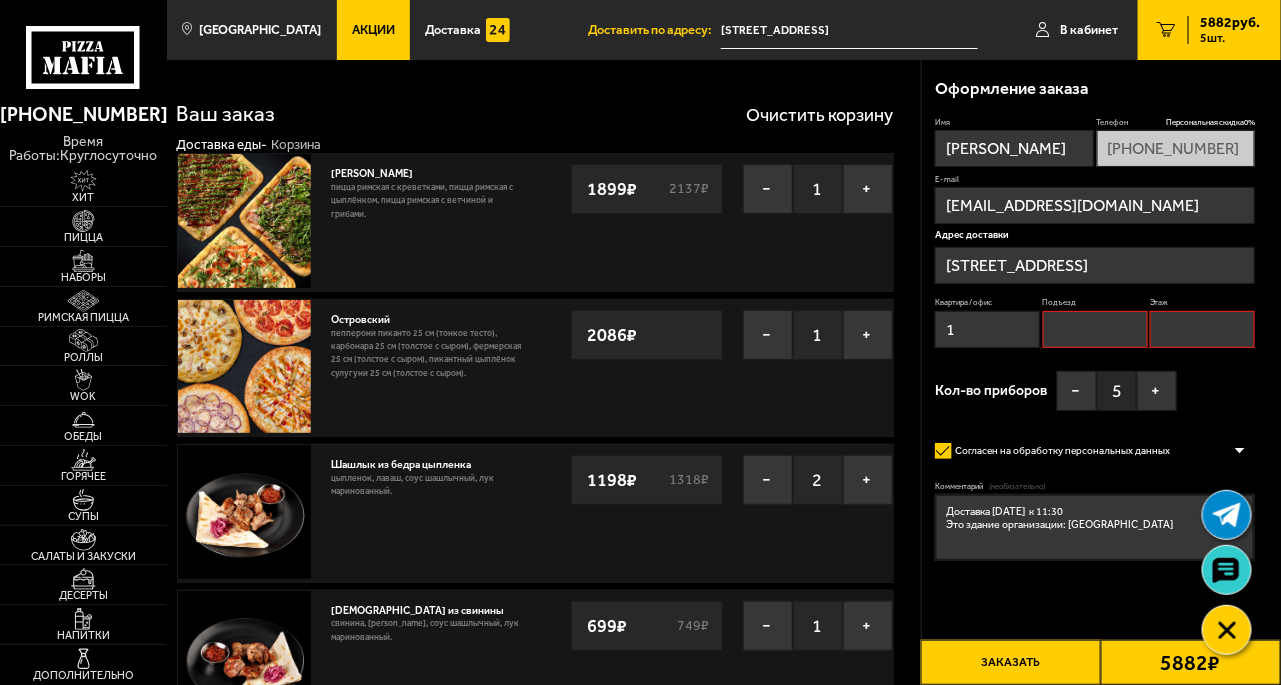 click on "Подъезд" at bounding box center (1095, 329) 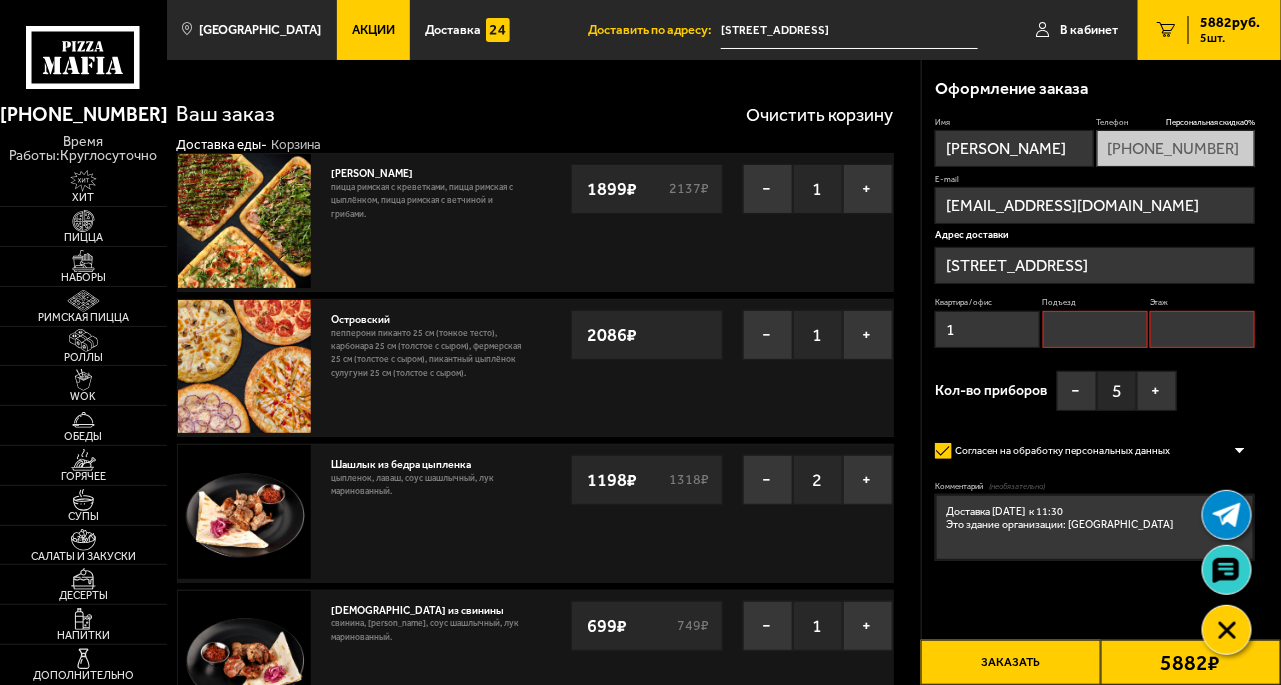 type on "1" 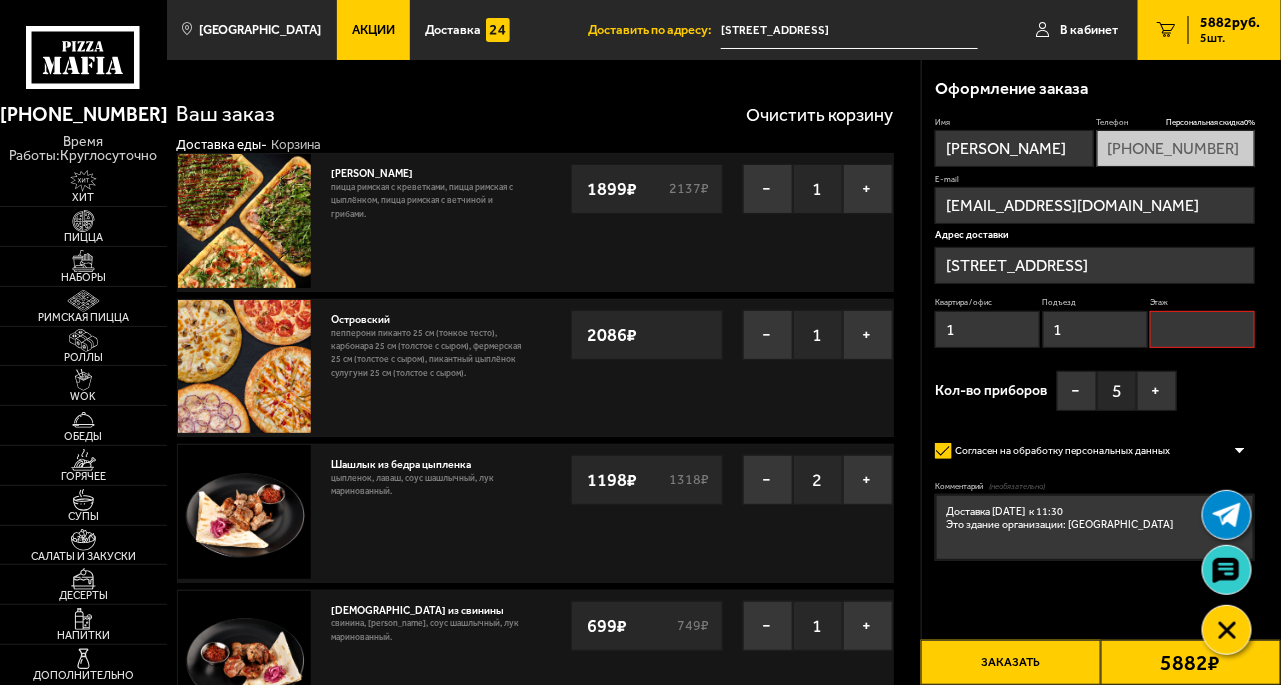click on "Этаж" at bounding box center (1202, 329) 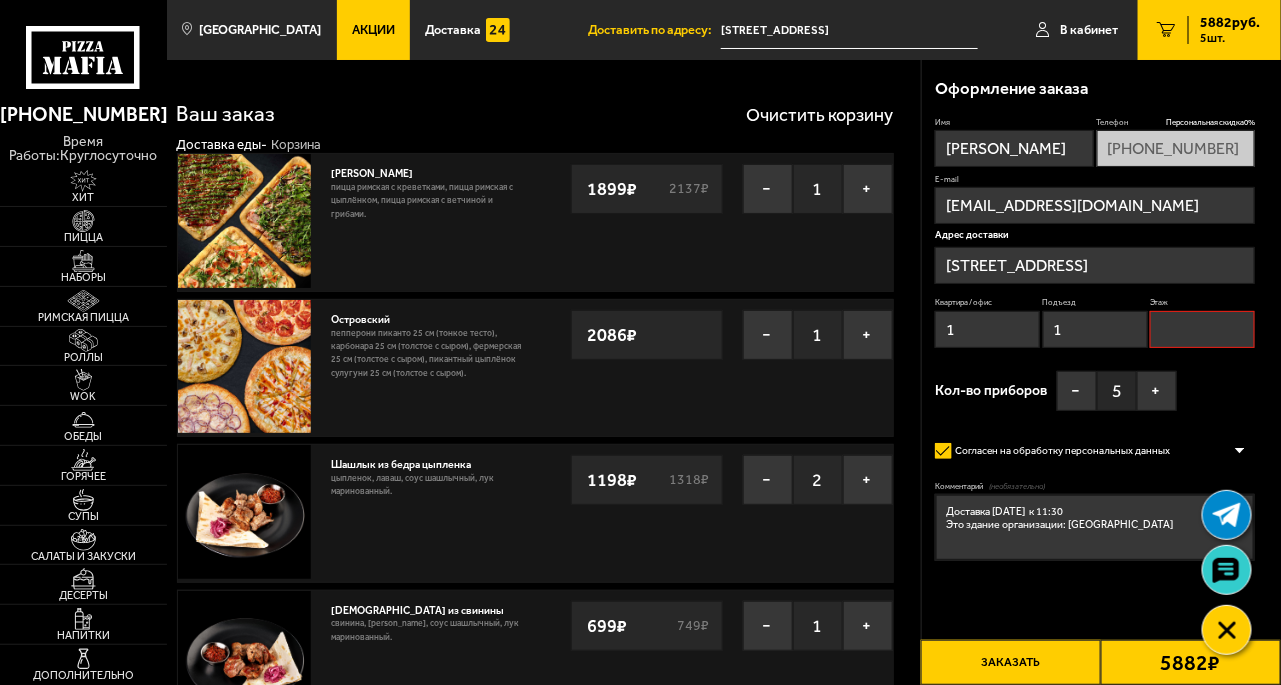 type on "1" 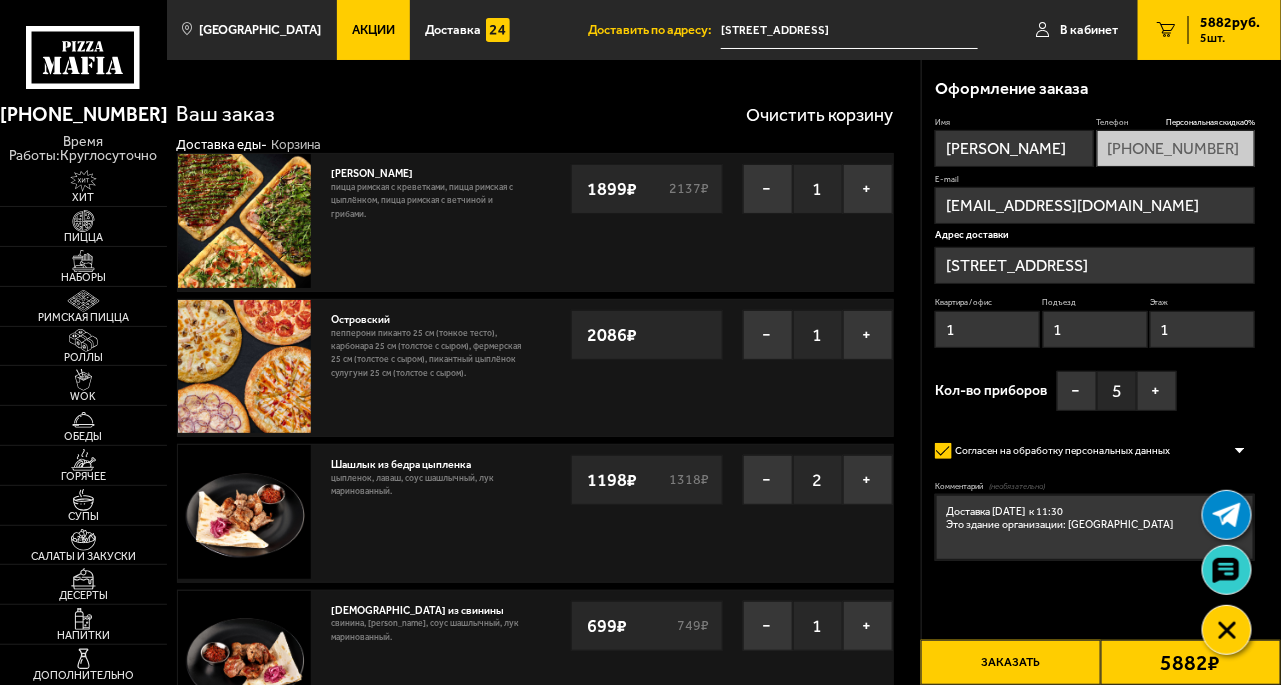 click on "Имя [PERSON_NAME] Телефон Персональная скидка  0 % [PHONE_NUMBER] E-mail [EMAIL_ADDRESS][DOMAIN_NAME] Адрес доставки [STREET_ADDRESS] Подъезд  1 Этаж  1 Кол-во приборов − 5 + Согласен на обработку персональных данных Оформить заказ без звонка оператора Вы будете зарегистрированы автоматически. Комментарий   (необязательно) Доставка [DATE]  к 11:30
Это здание организации: [GEOGRAPHIC_DATA]: Применить 5882  ₽ Выбрать способ оплаты Заказать" at bounding box center (1095, 379) 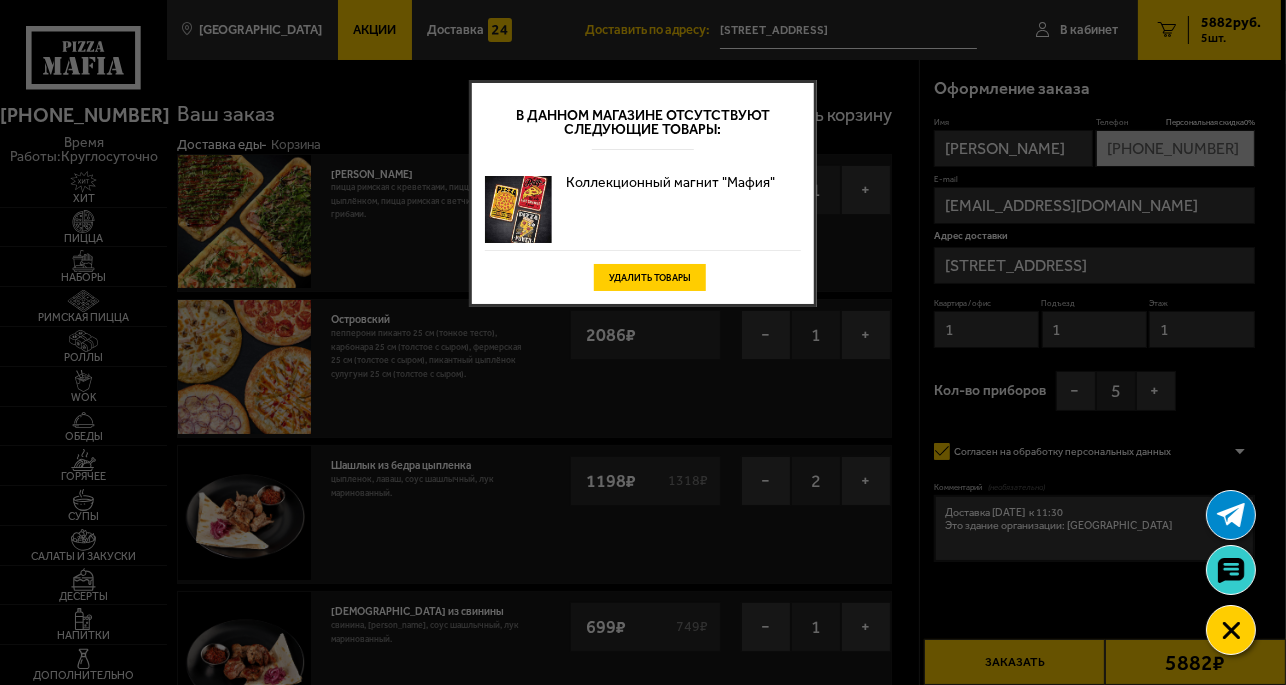 click on "Удалить товары" at bounding box center [650, 277] 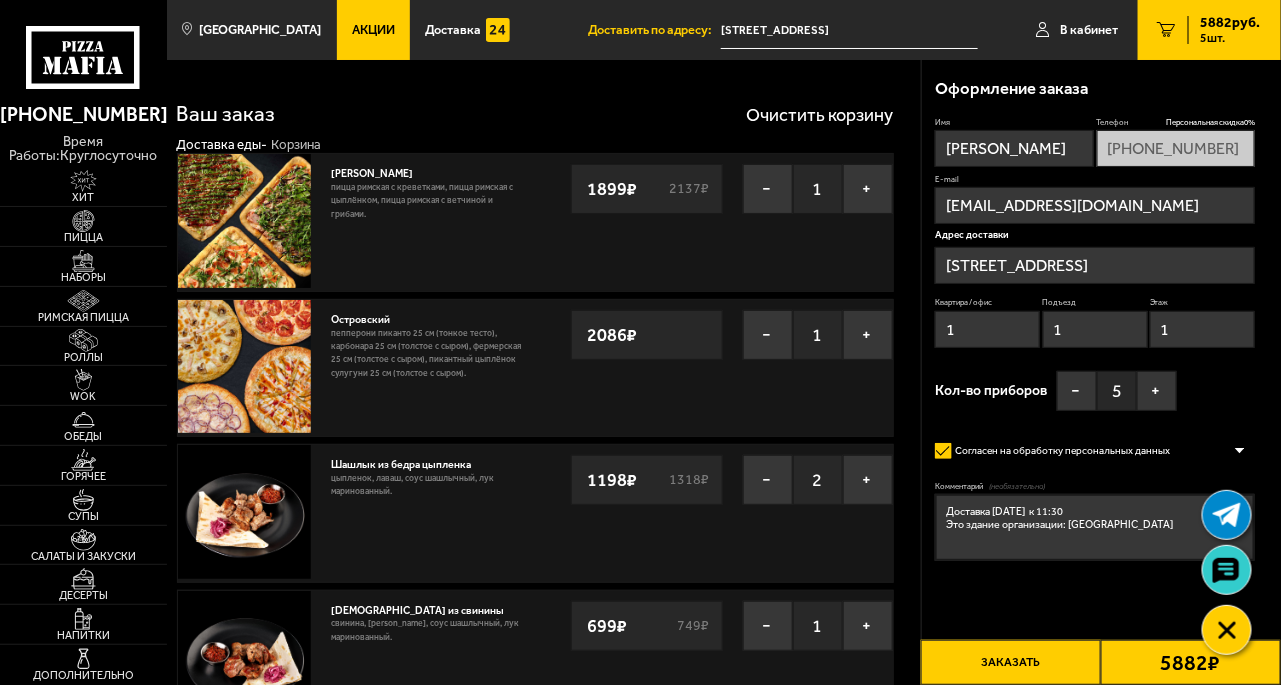 click on "Заказать" at bounding box center (1011, 662) 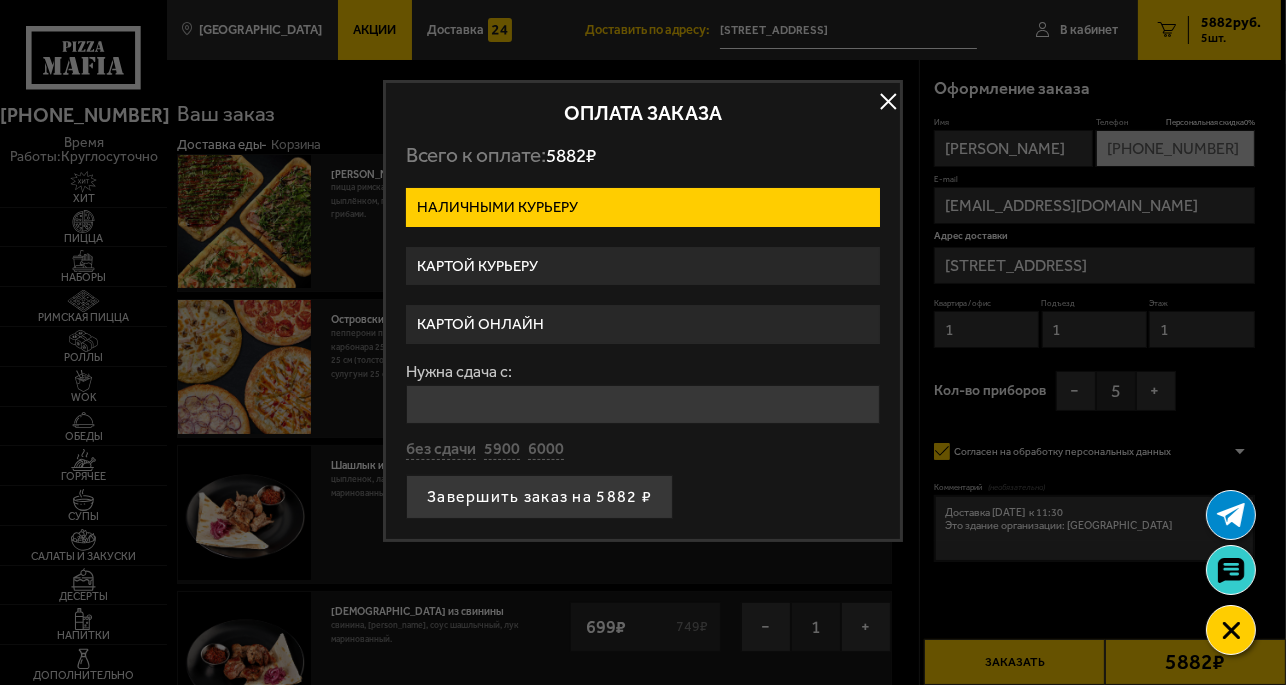click on "Картой курьеру" at bounding box center [643, 266] 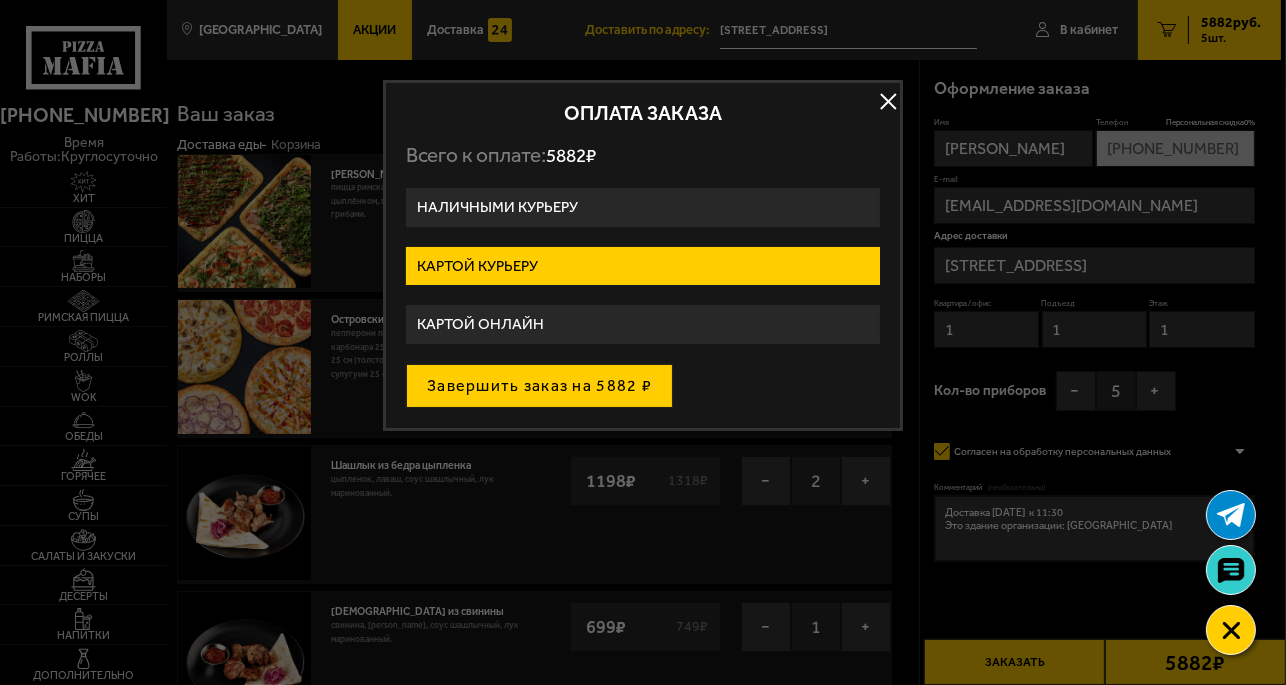 click on "Завершить заказ на 5882 ₽" at bounding box center [539, 386] 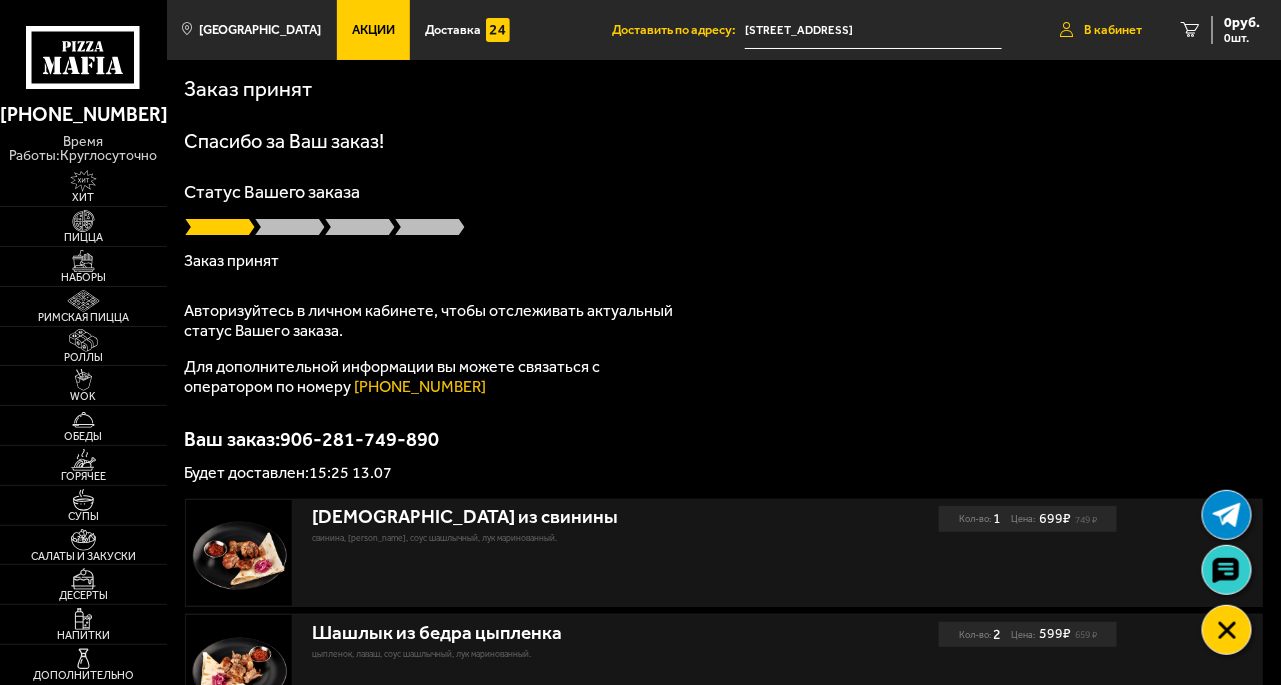 click on "В кабинет" at bounding box center (1113, 30) 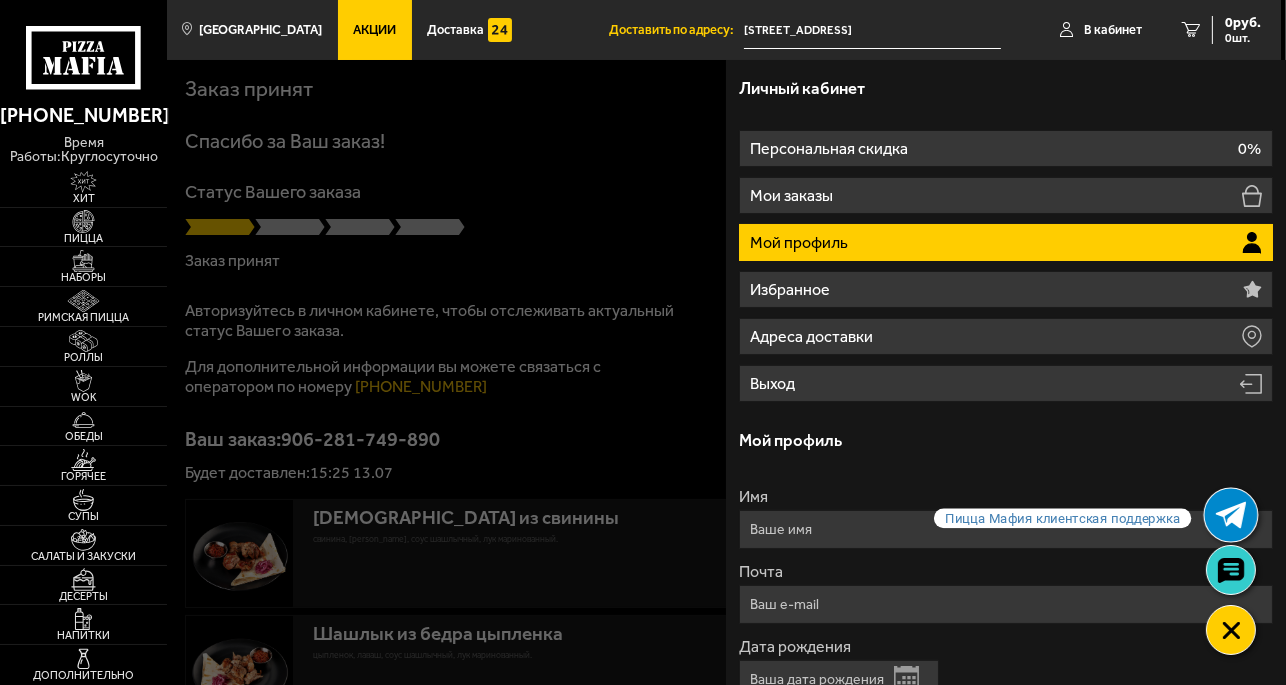 click 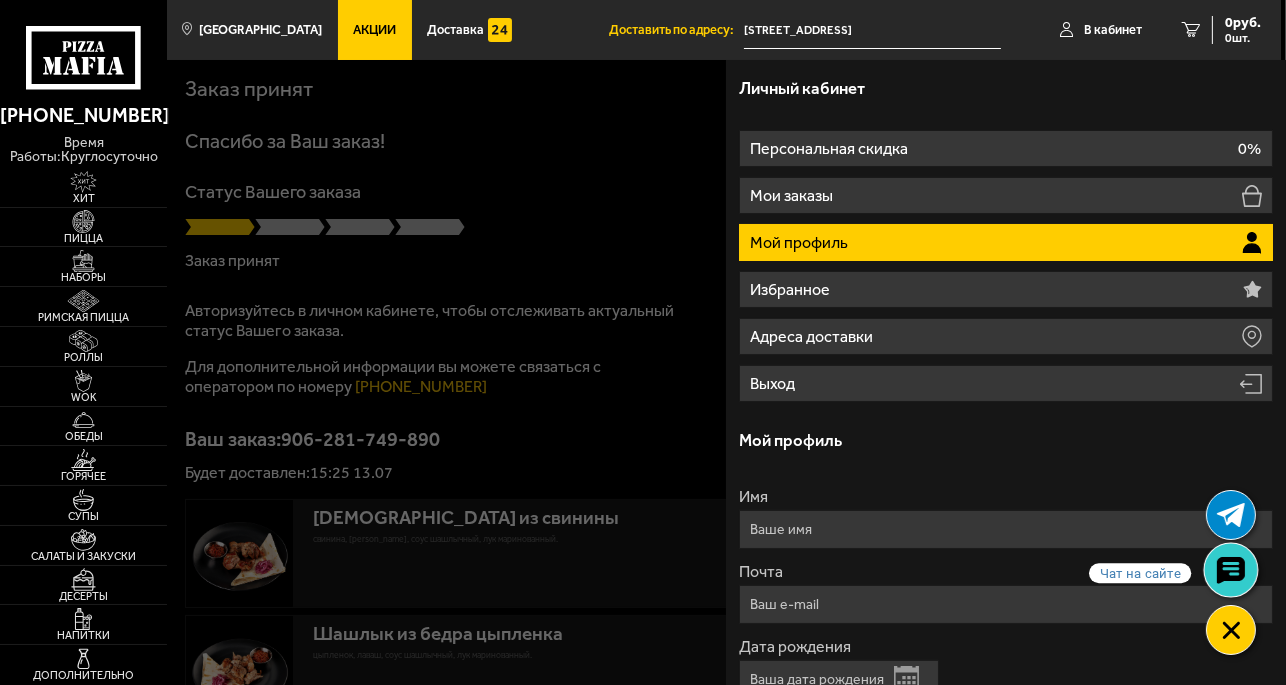 click 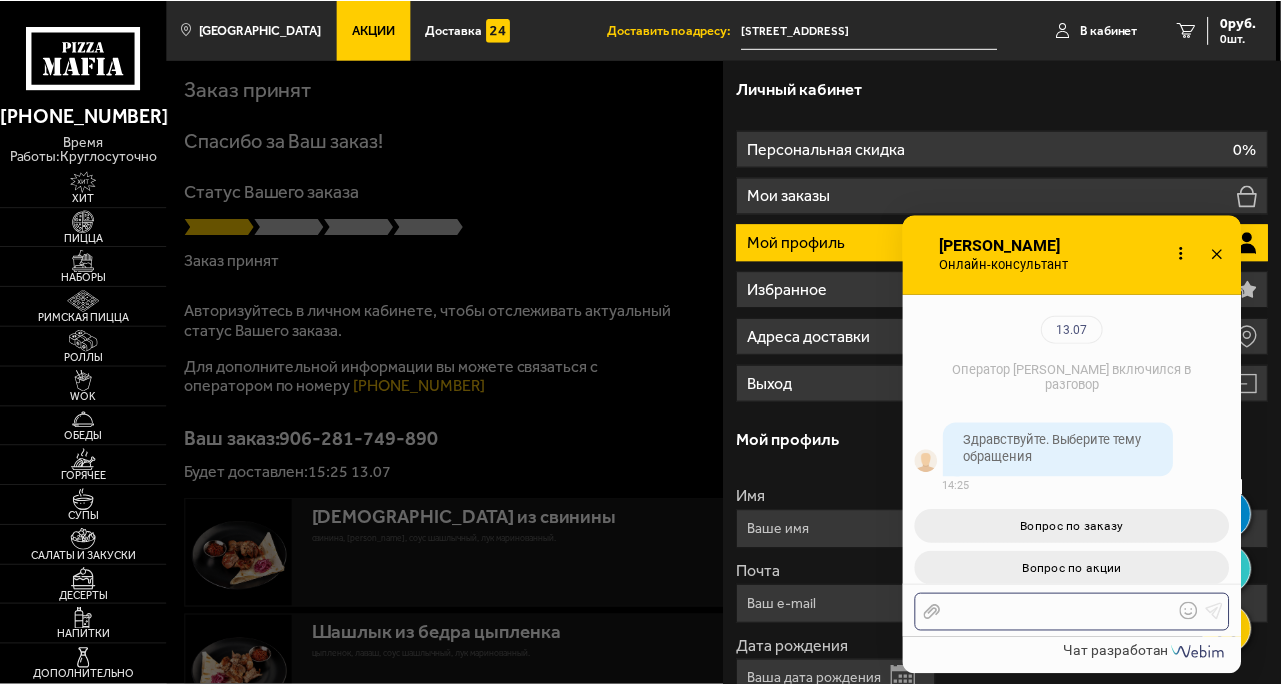 scroll, scrollTop: 217, scrollLeft: 0, axis: vertical 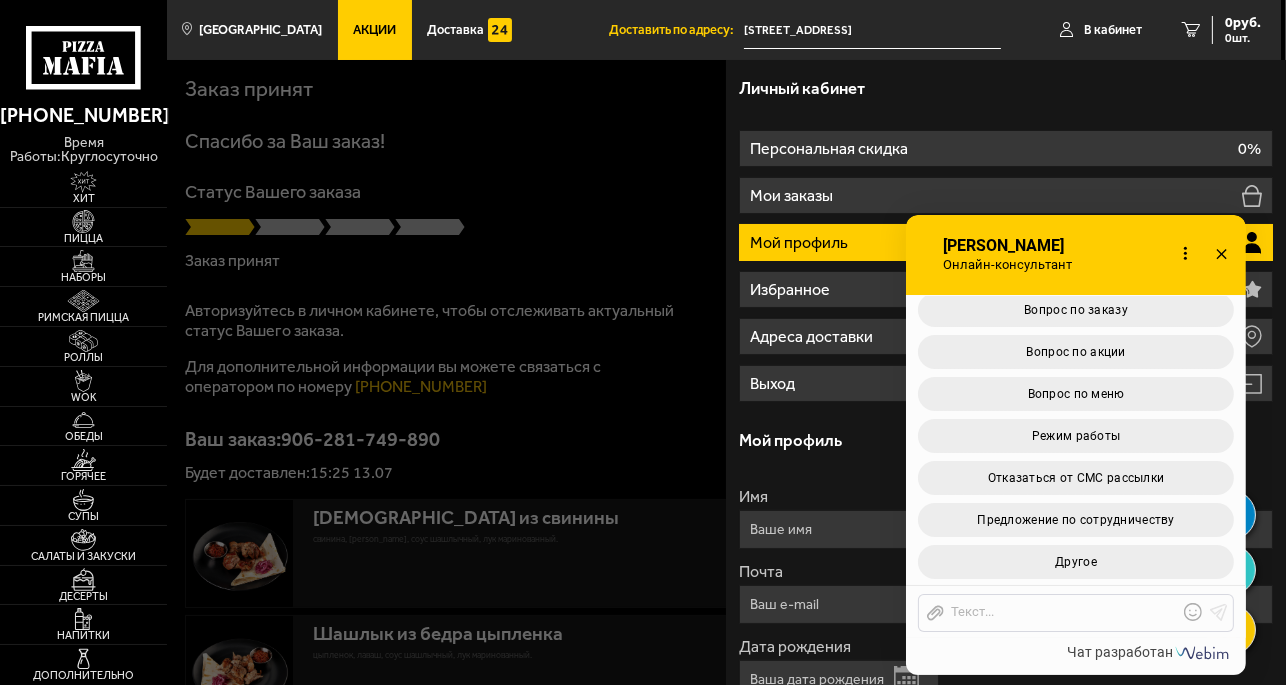 drag, startPoint x: 189, startPoint y: 438, endPoint x: 407, endPoint y: 430, distance: 218.14674 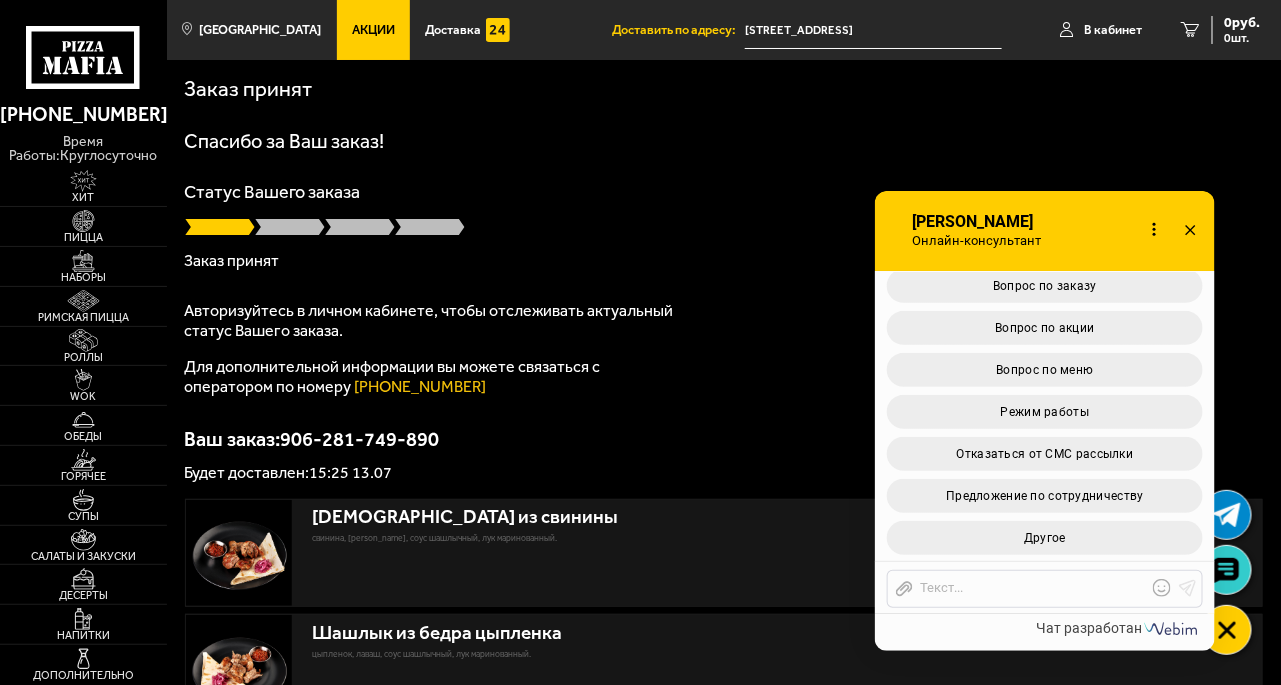 drag, startPoint x: 1216, startPoint y: 250, endPoint x: 1185, endPoint y: 226, distance: 39.20459 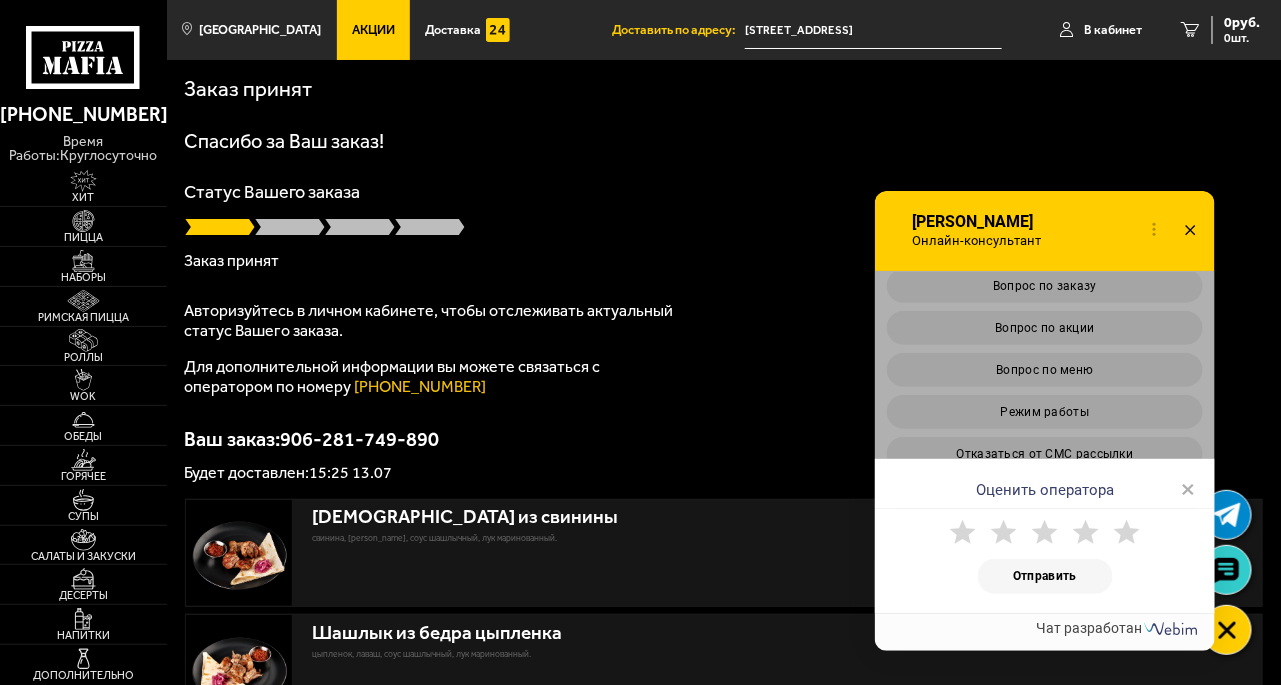 click 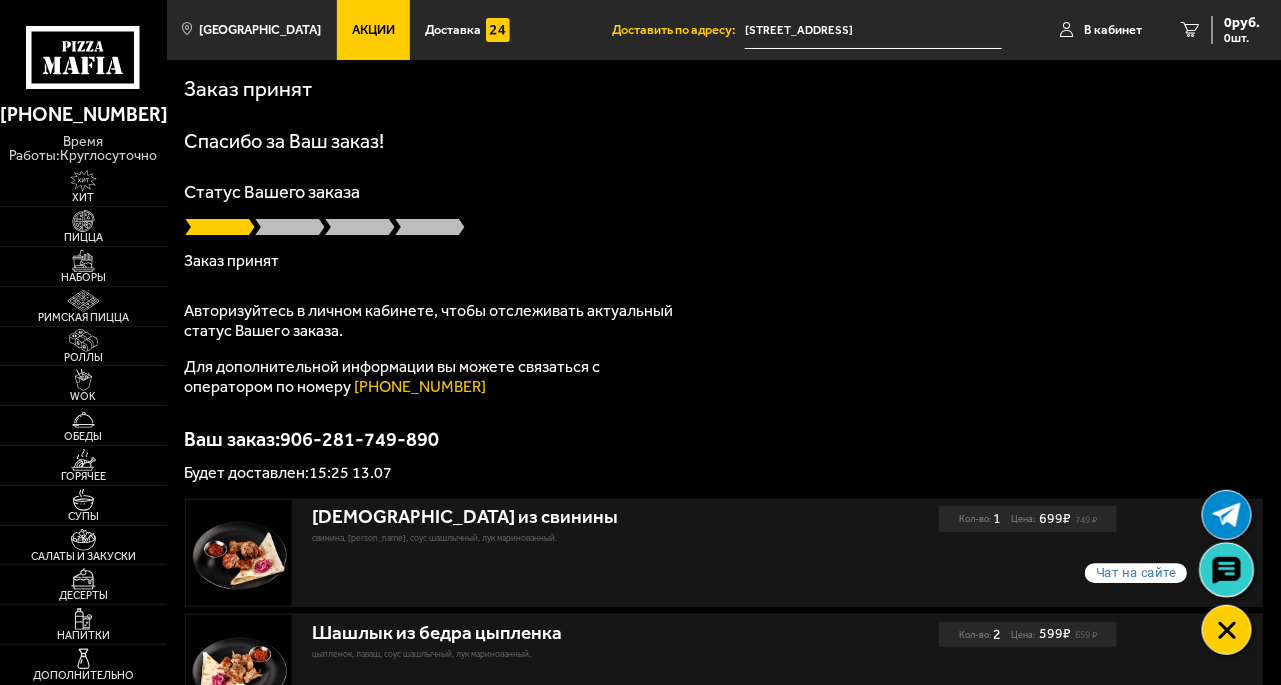 click 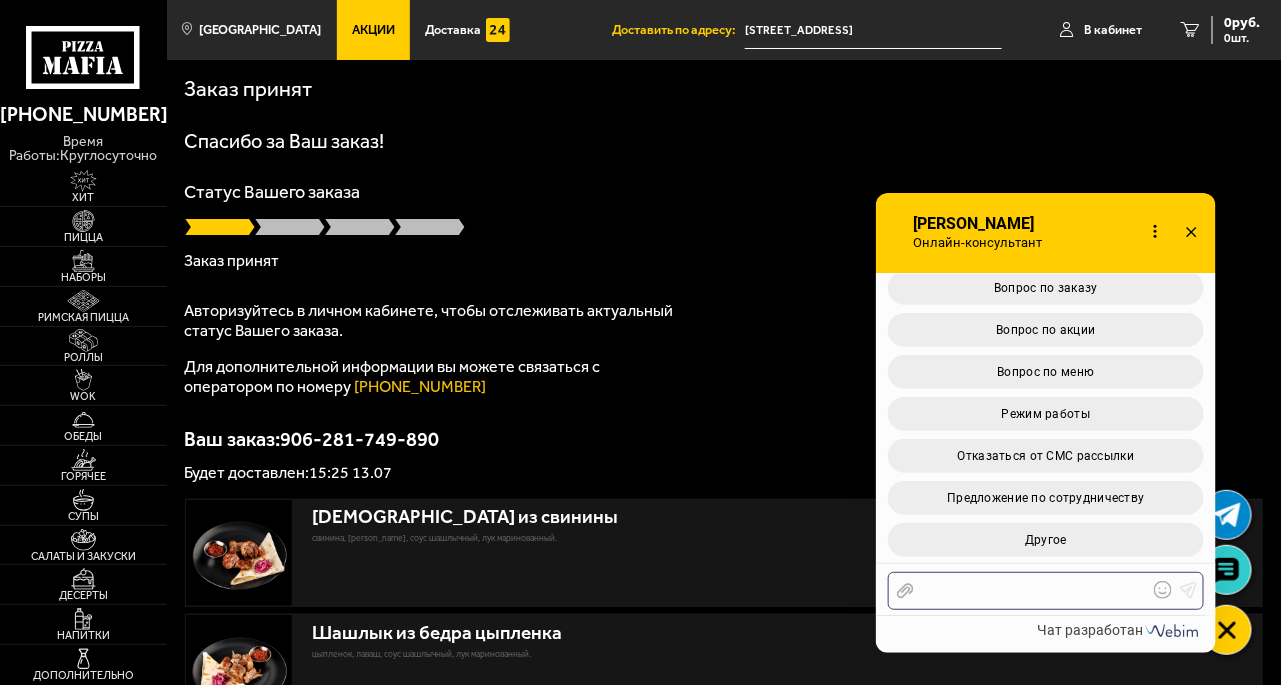 click at bounding box center (1031, 591) 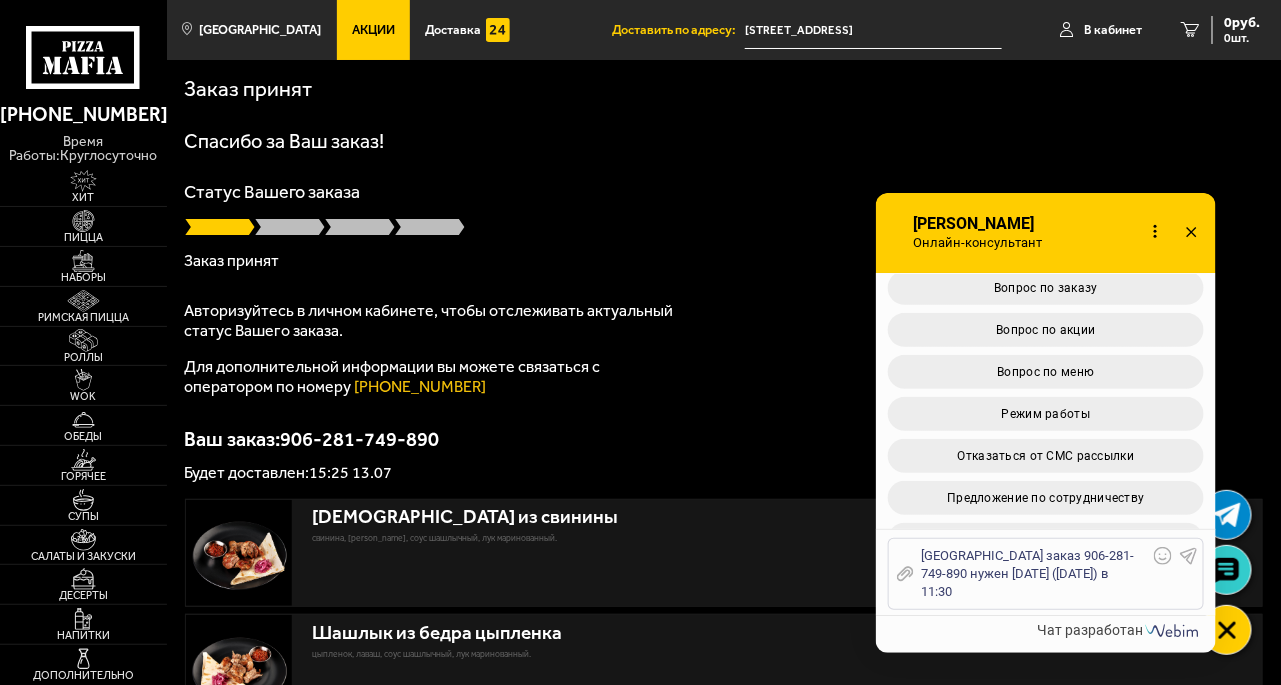 click 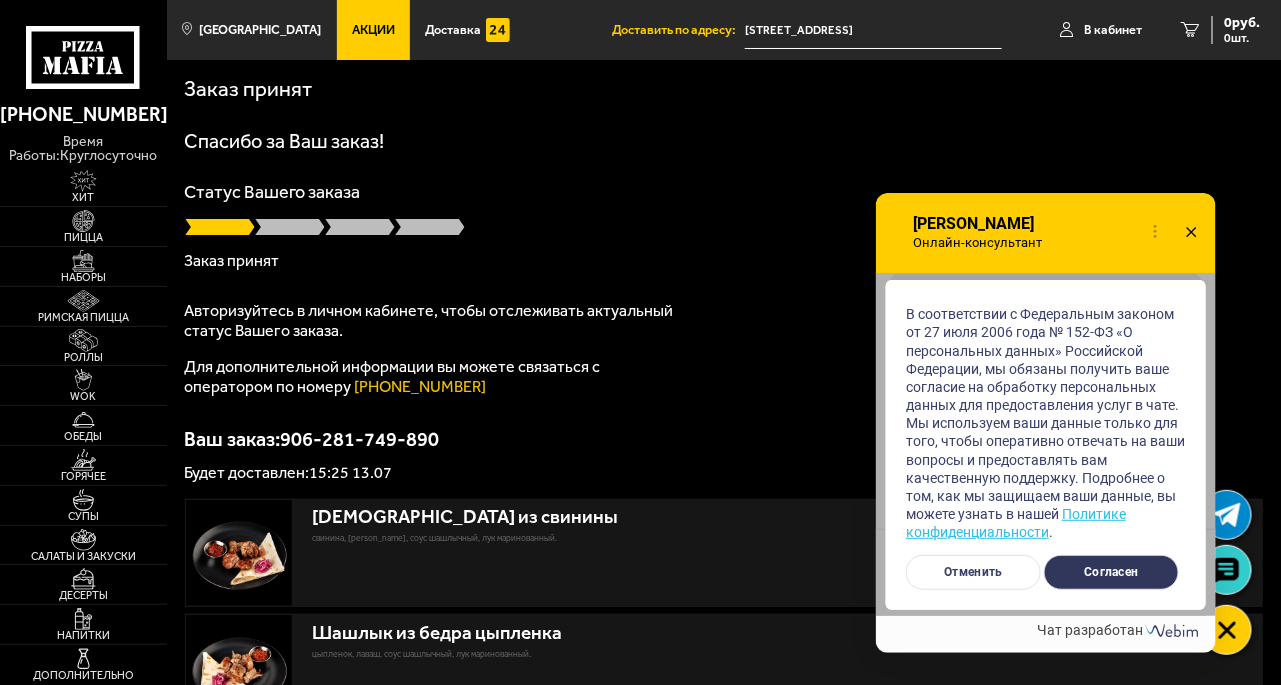 click on "Согласен" at bounding box center (1111, 572) 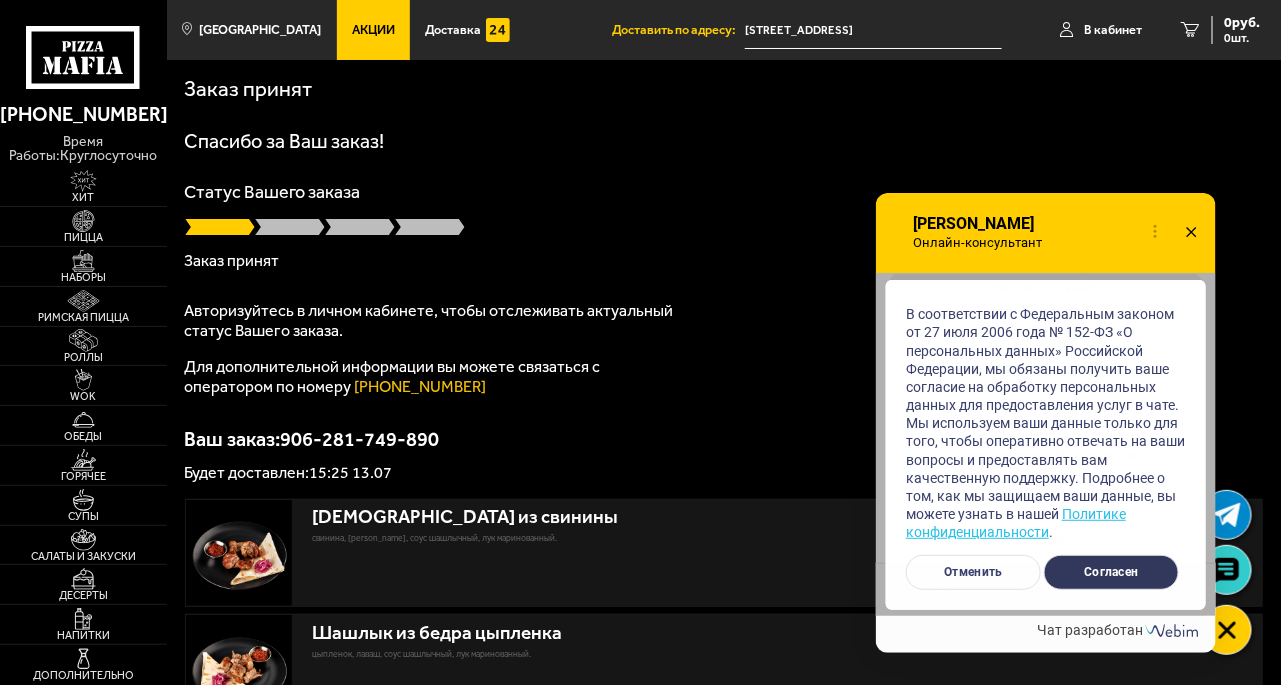 scroll, scrollTop: 724, scrollLeft: 0, axis: vertical 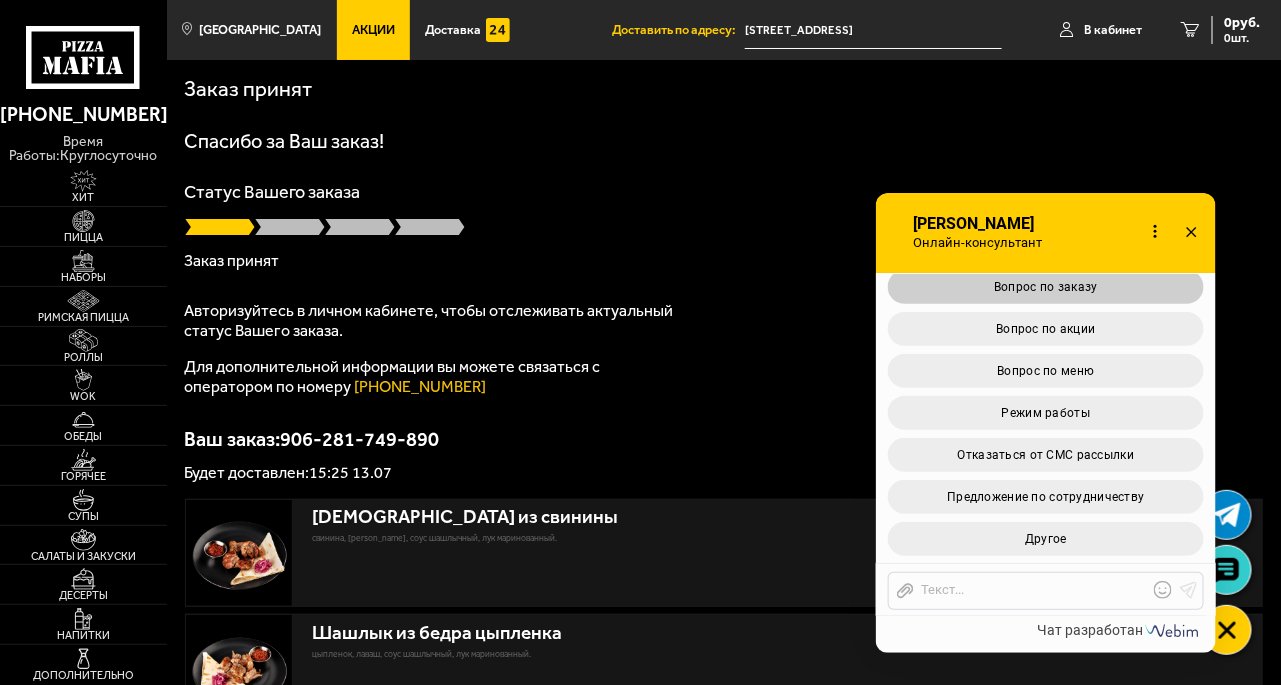 click on "Вопрос по заказу" at bounding box center (1046, 287) 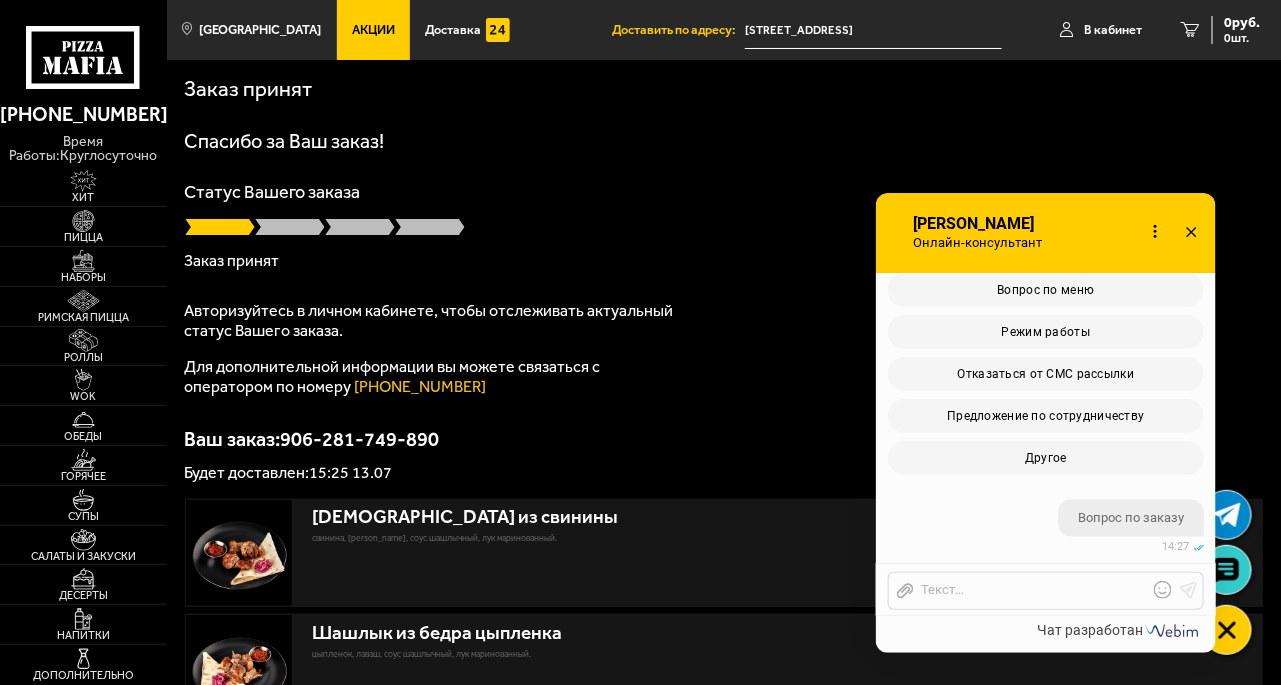 scroll, scrollTop: 1180, scrollLeft: 0, axis: vertical 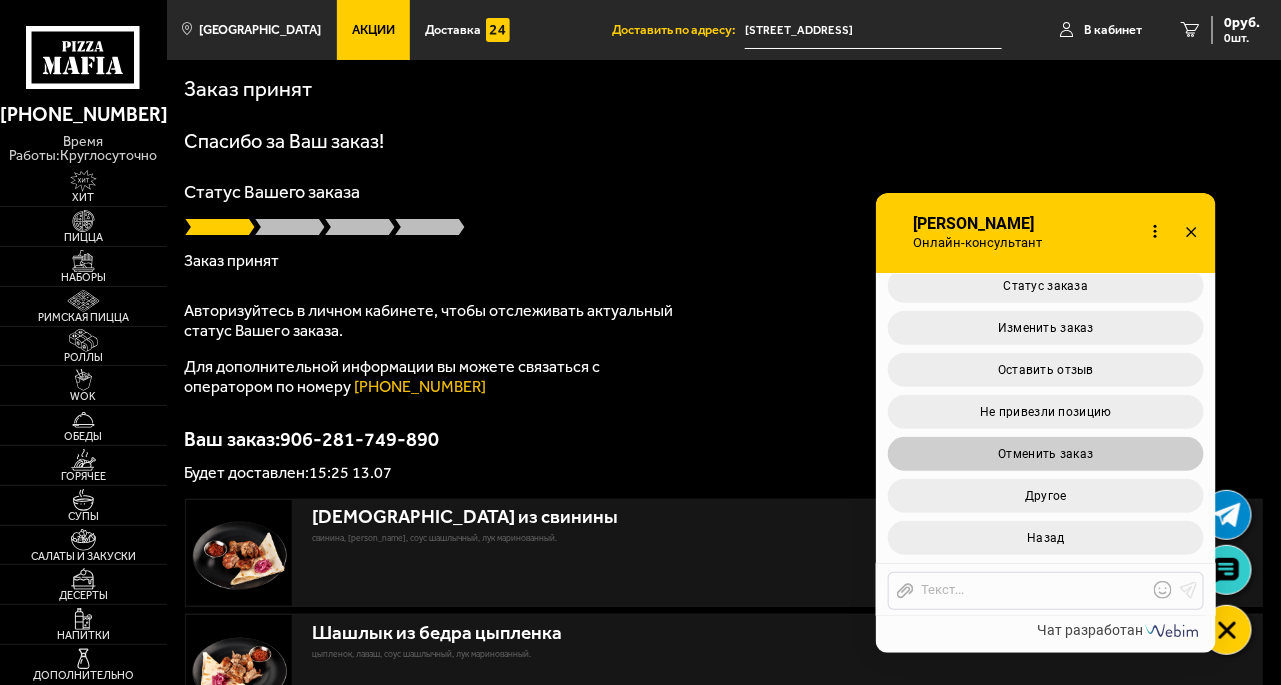 click on "Отменить заказ" at bounding box center [1046, 454] 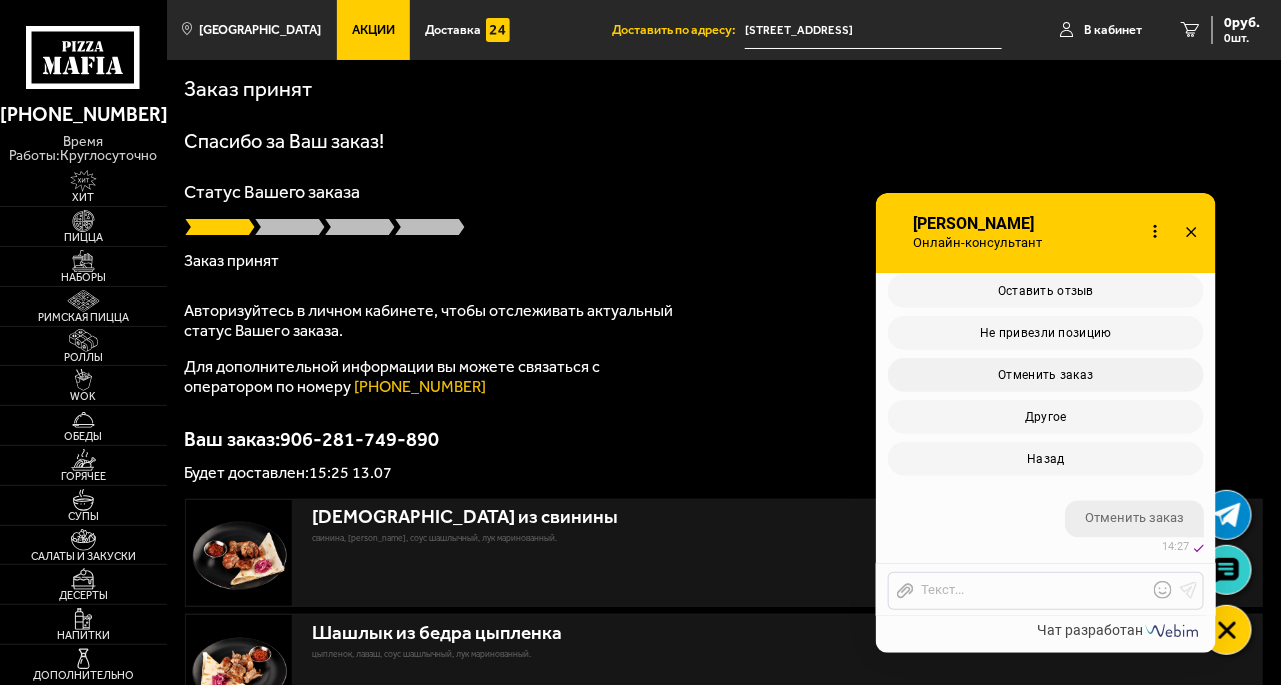 scroll, scrollTop: 1484, scrollLeft: 0, axis: vertical 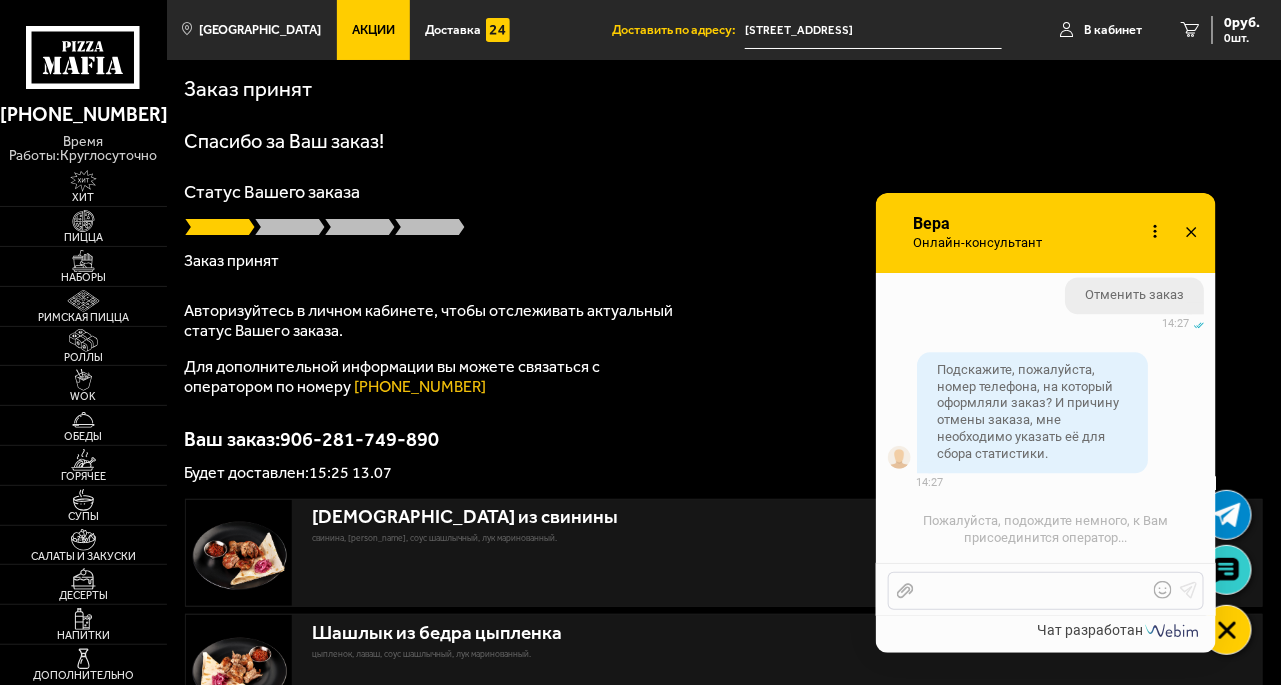 click at bounding box center (1031, 591) 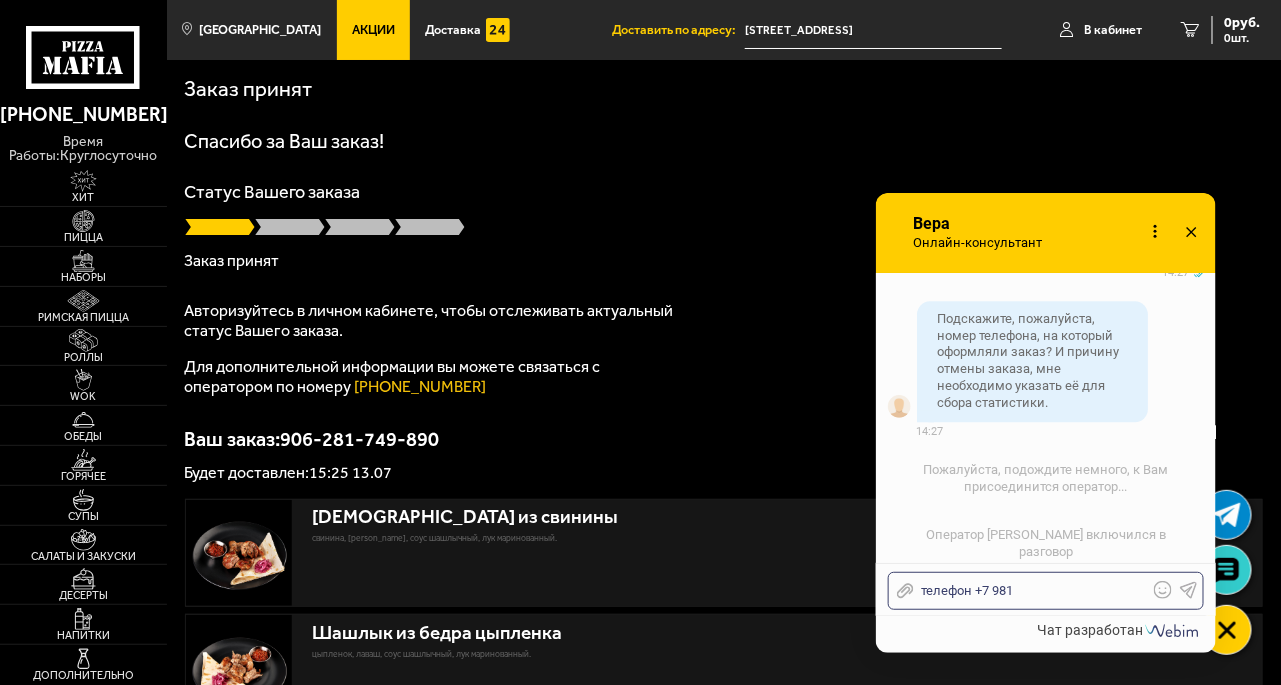 scroll, scrollTop: 1608, scrollLeft: 0, axis: vertical 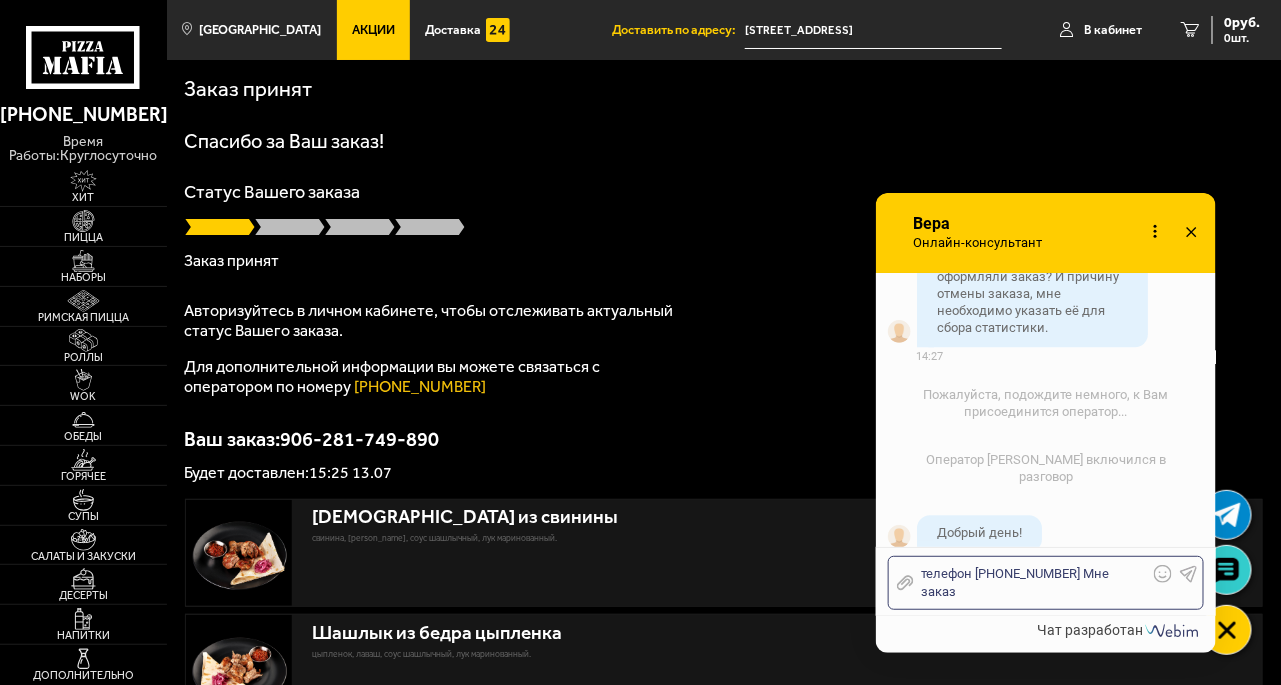click on "телефон [PHONE_NUMBER] Мне заказ" at bounding box center (1031, 583) 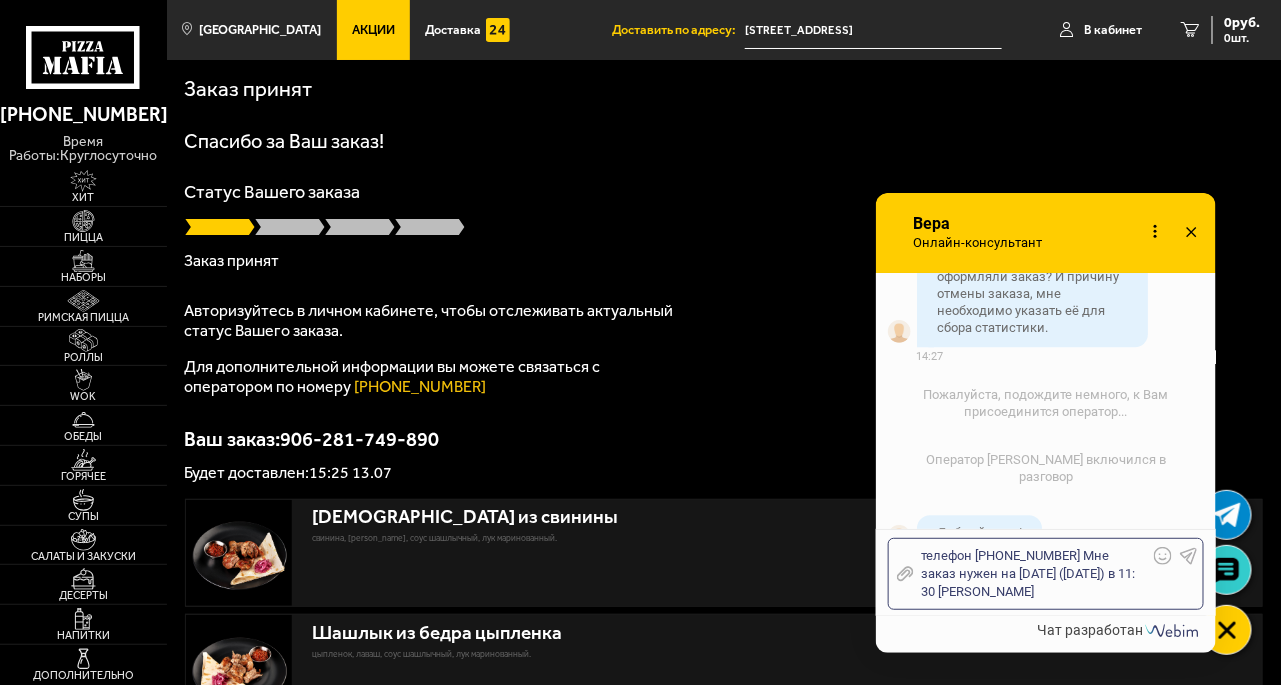 click on "телефон [PHONE_NUMBER] Мне заказ нужен на [DATE] ([DATE]) в 11: 30 [PERSON_NAME]" at bounding box center [1031, 574] 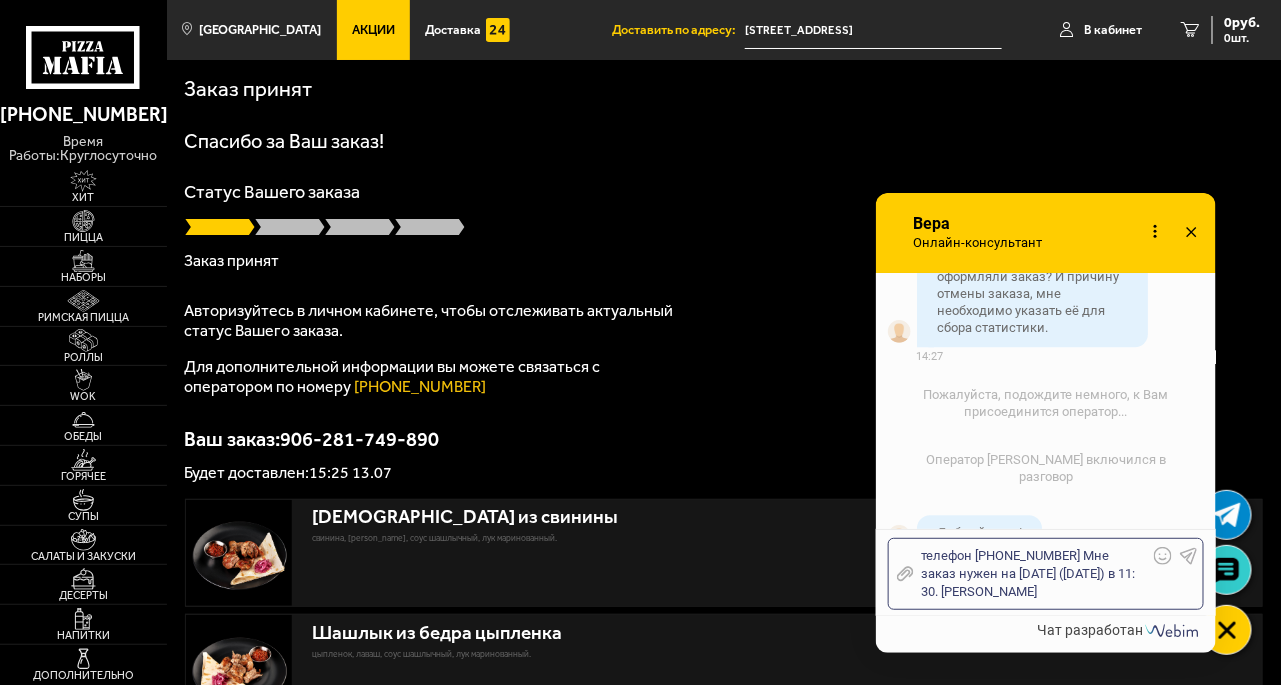 click 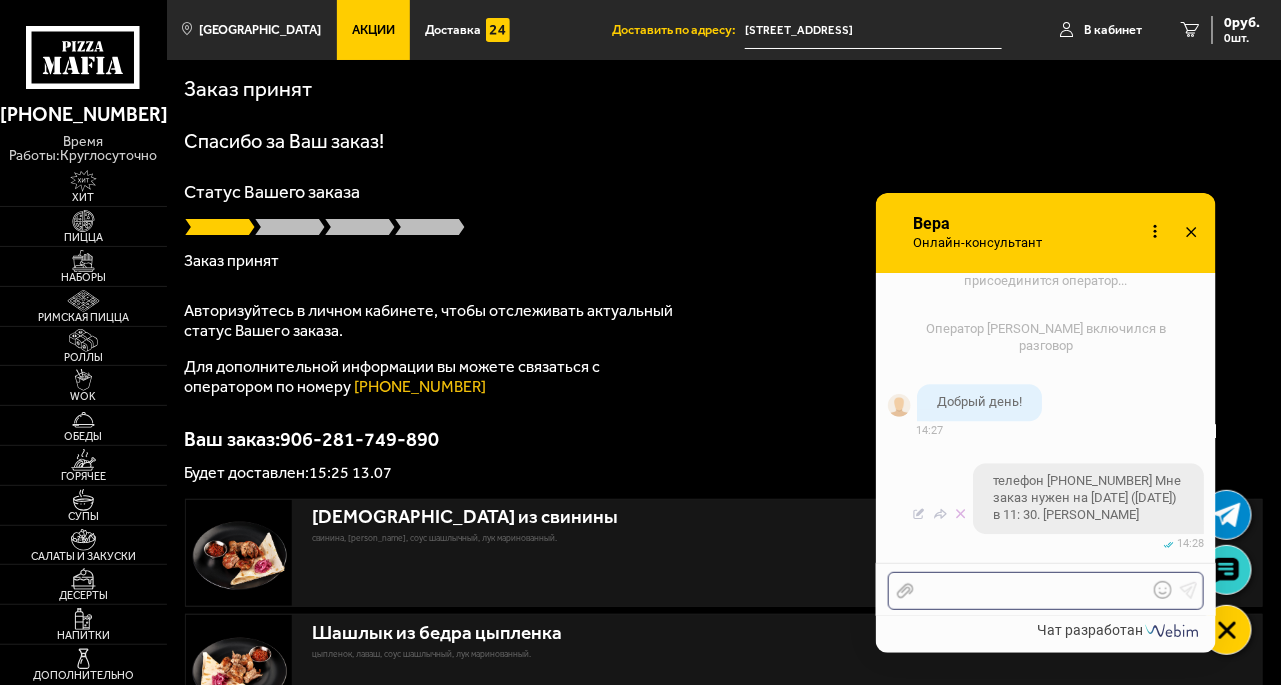 scroll, scrollTop: 1881, scrollLeft: 0, axis: vertical 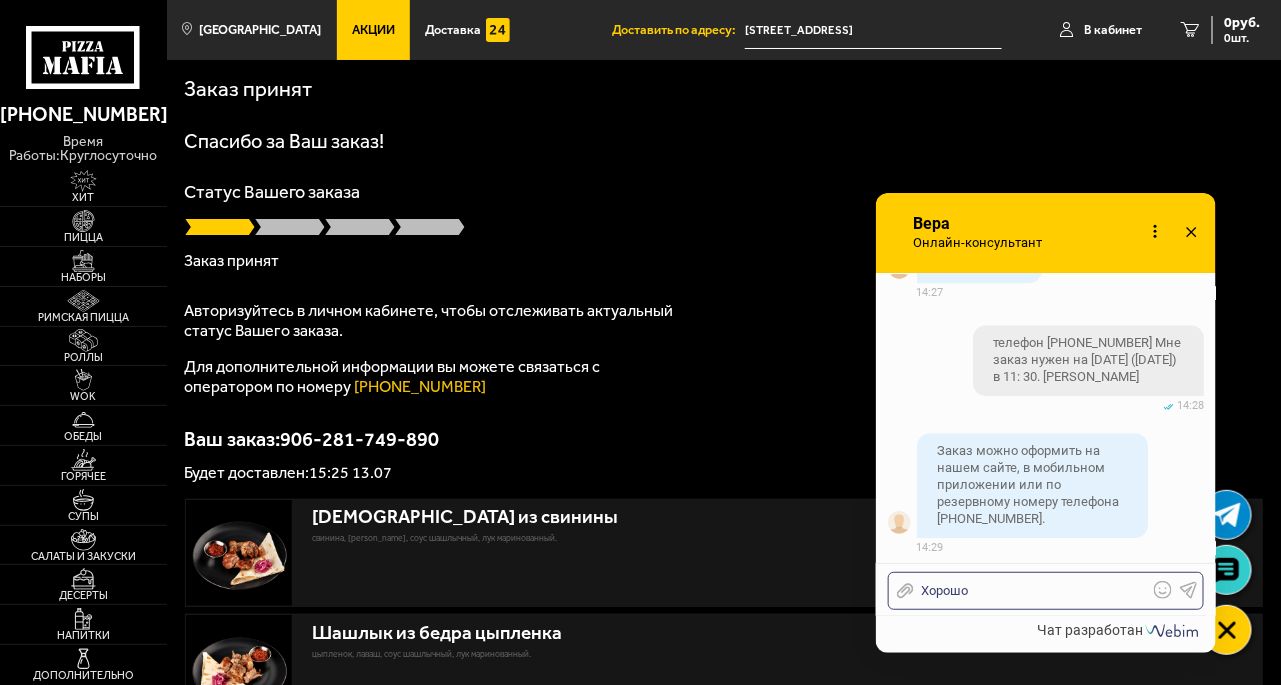 click 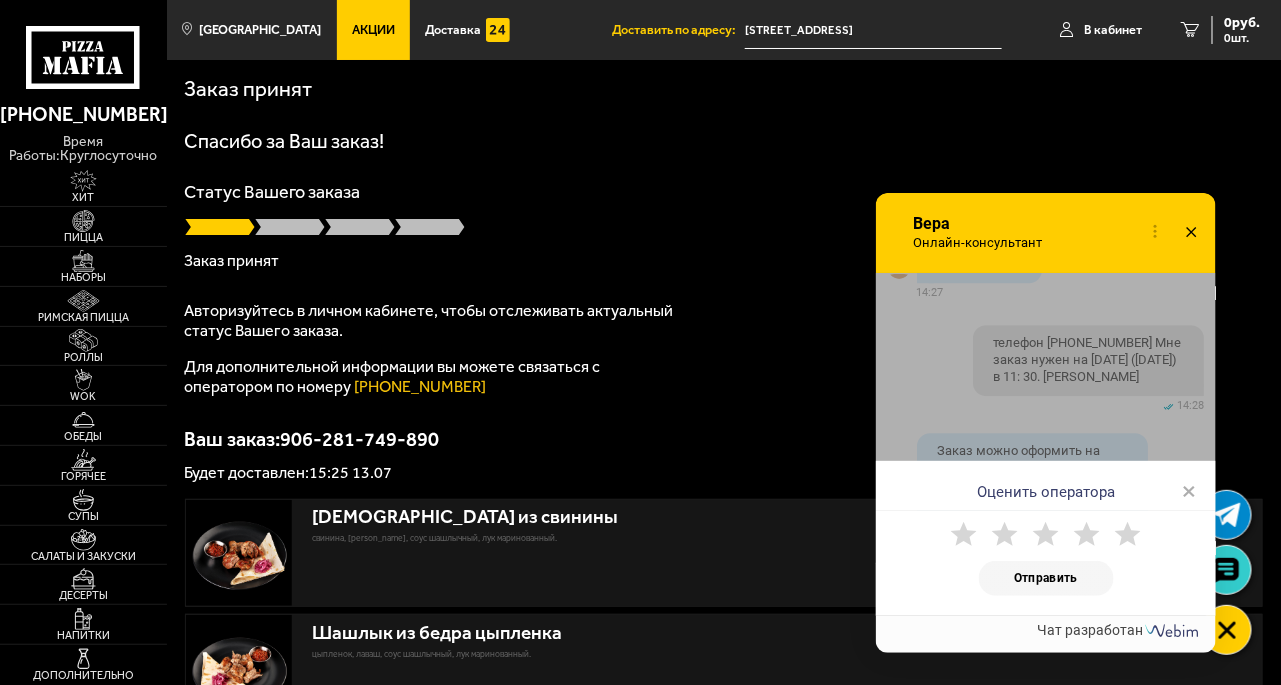 click 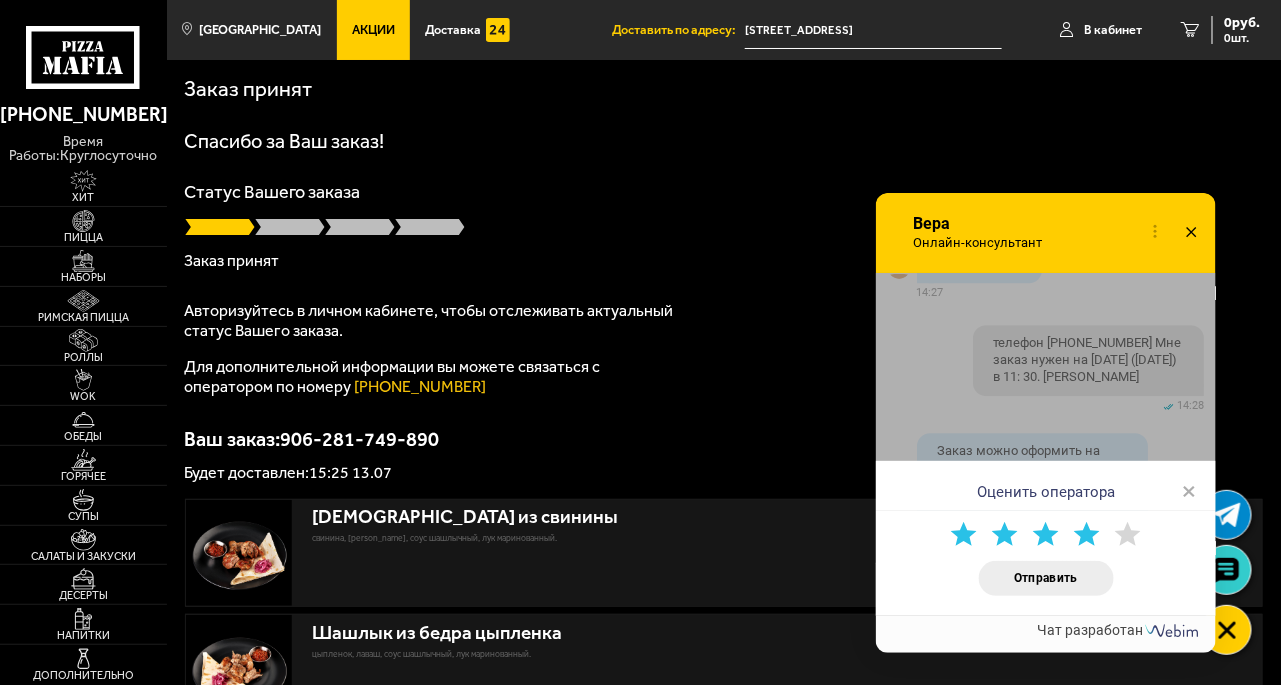 click 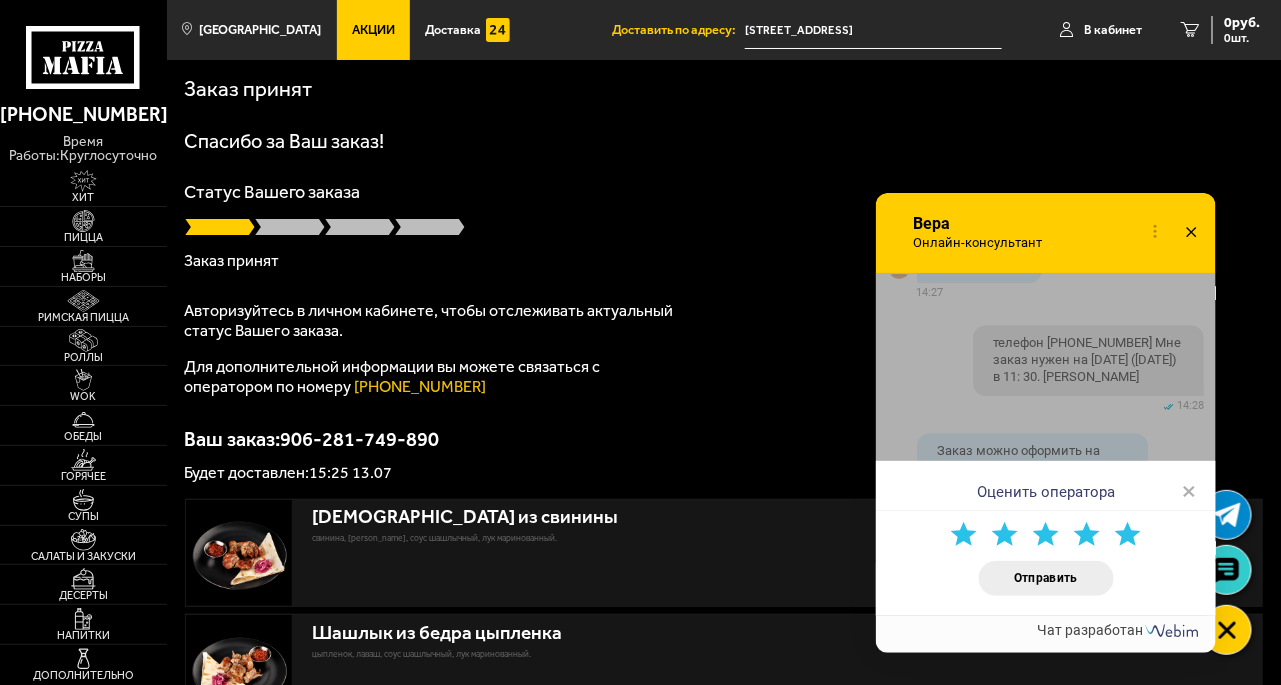 click 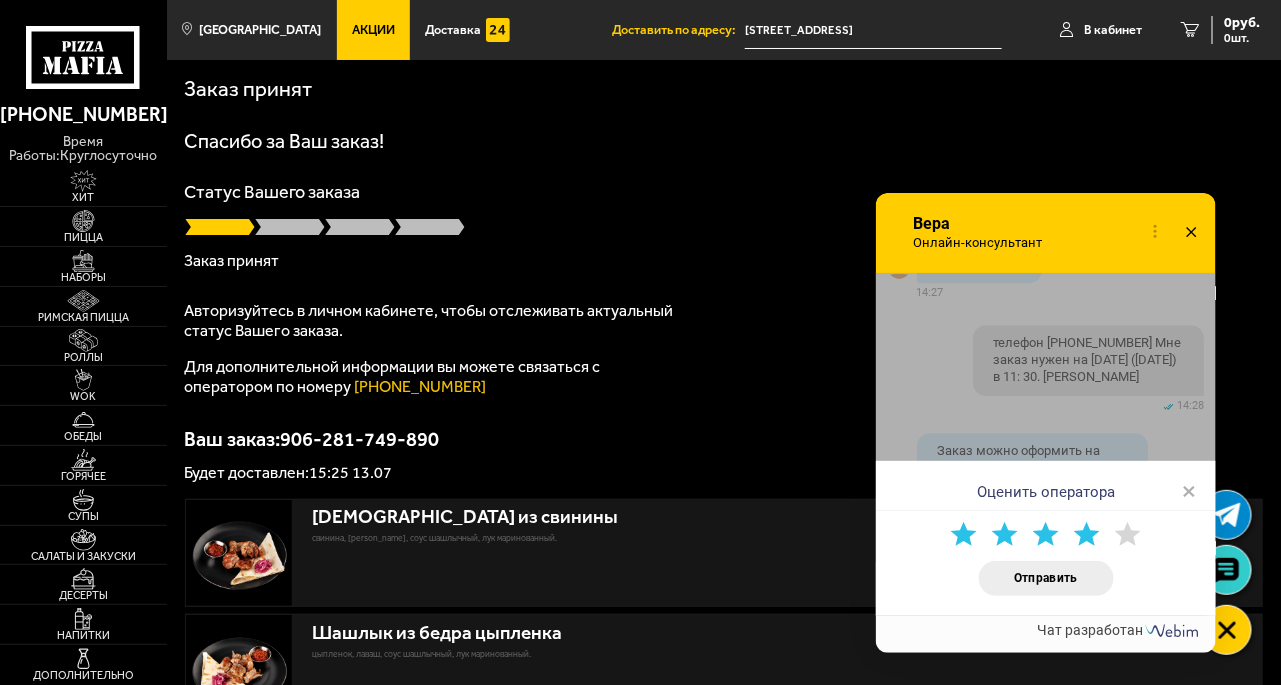 click on "Отправить" at bounding box center [1046, 578] 